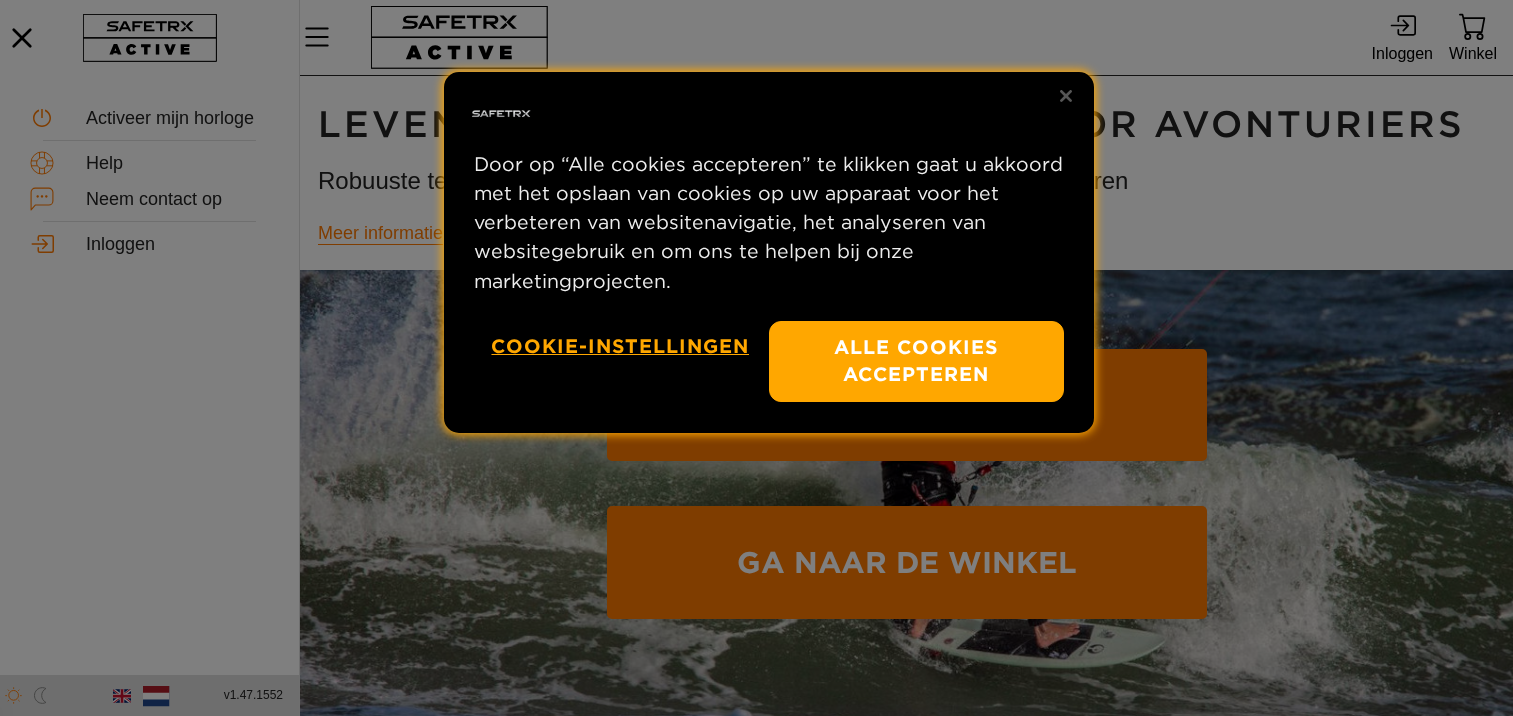 scroll, scrollTop: 0, scrollLeft: 0, axis: both 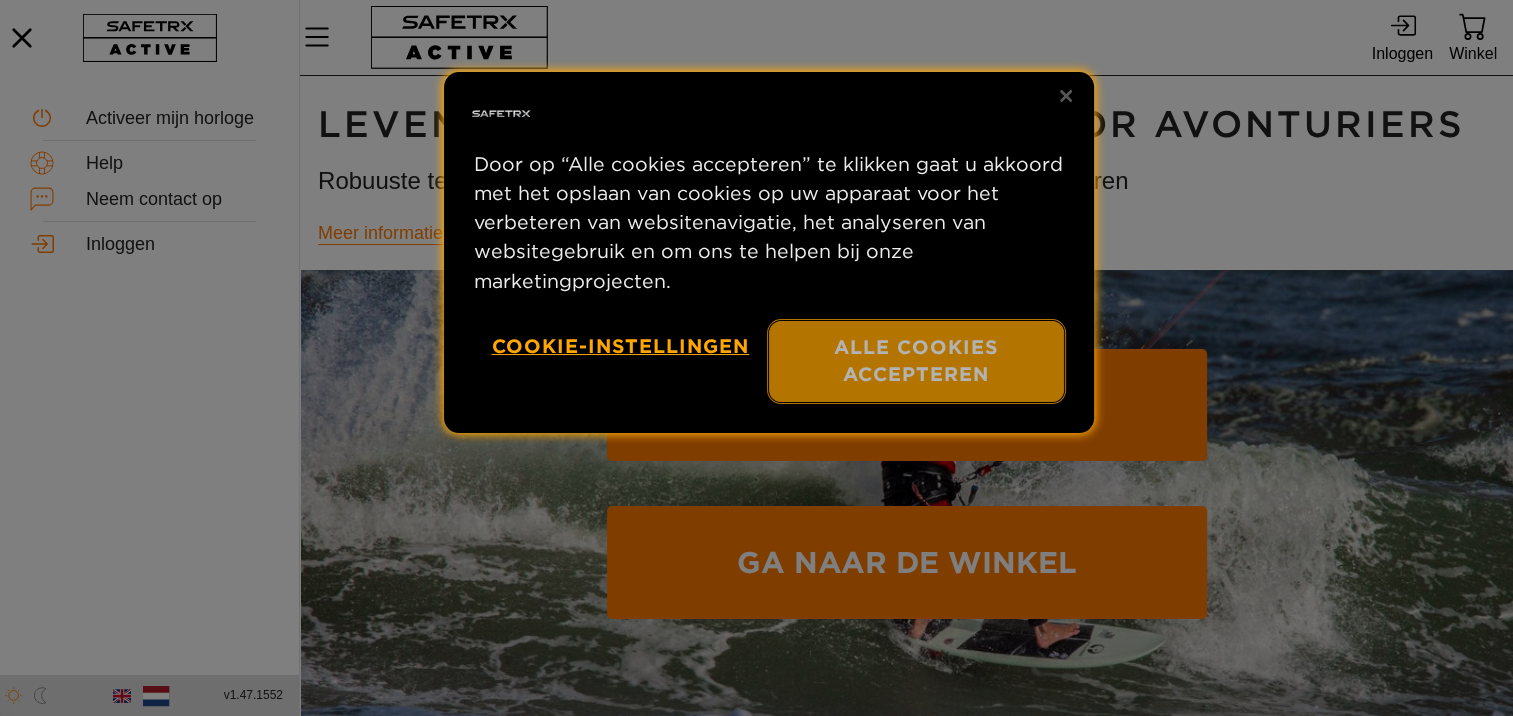 click on "Alle cookies accepteren" at bounding box center [916, 361] 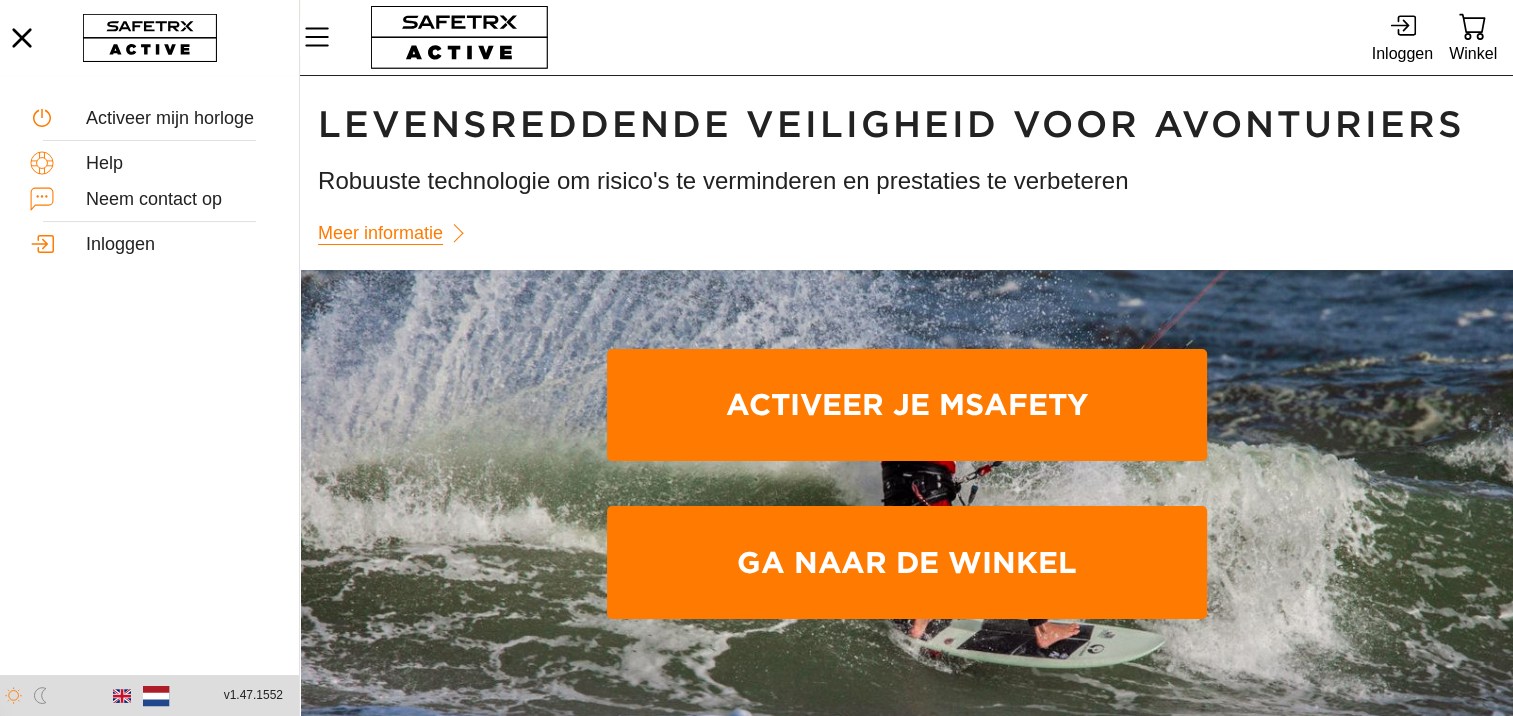 scroll, scrollTop: 0, scrollLeft: 0, axis: both 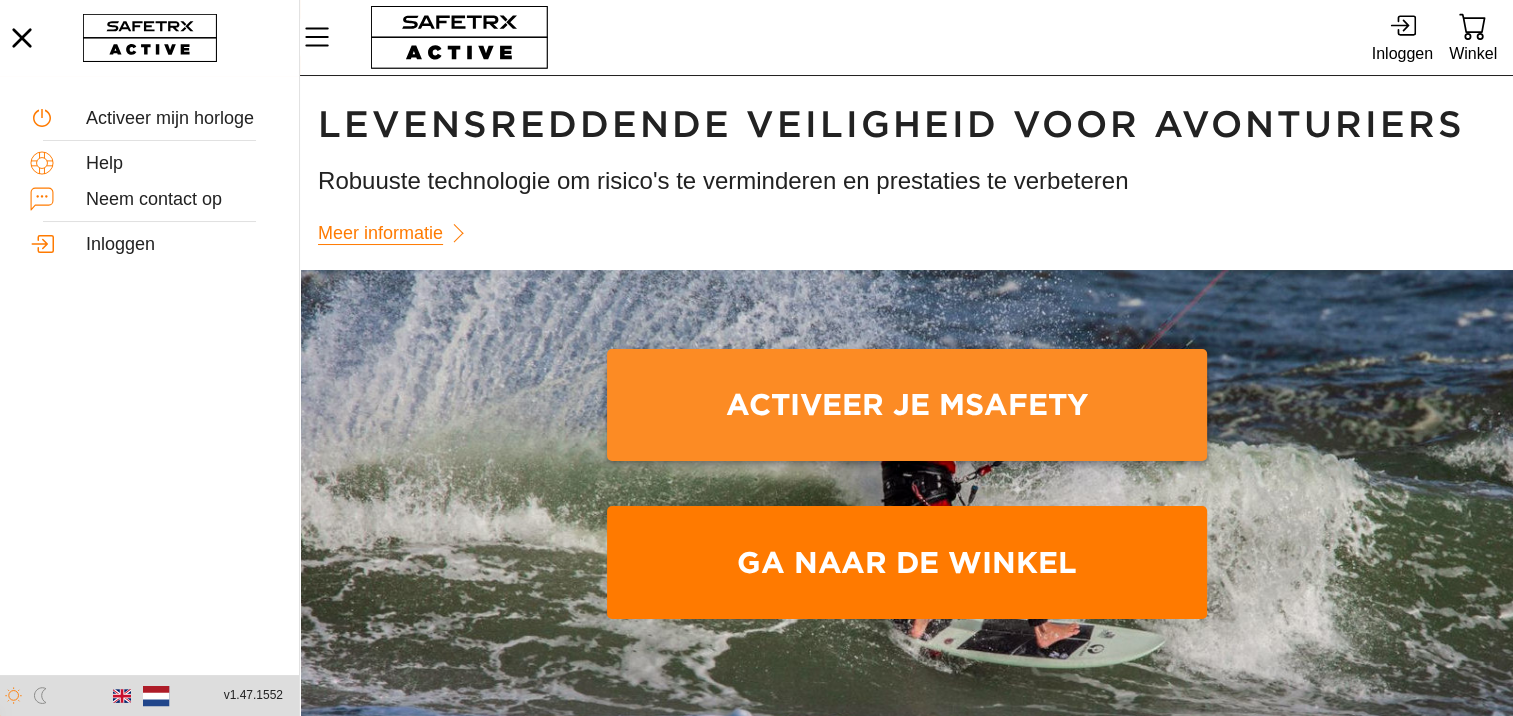 click on "Activeer je mSafety" at bounding box center [907, 405] 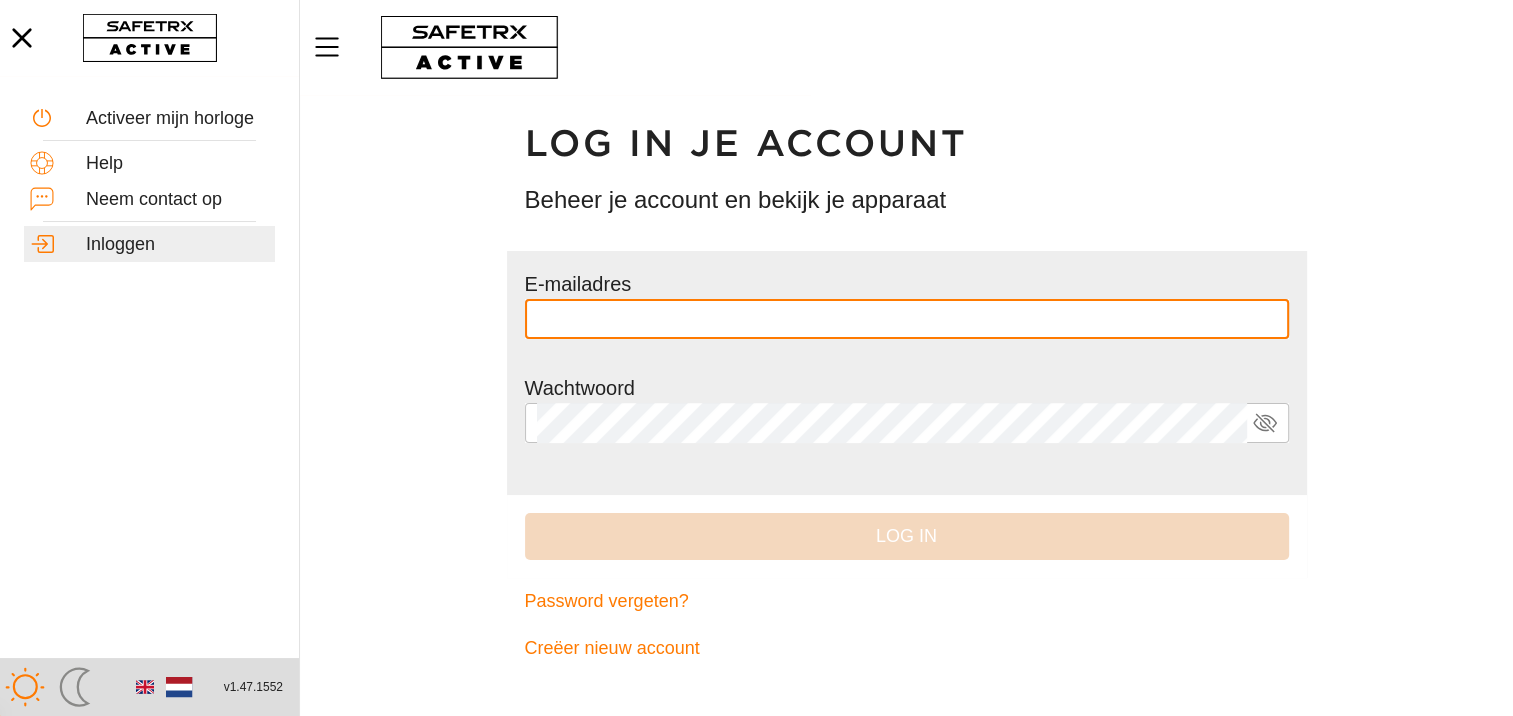 scroll, scrollTop: 0, scrollLeft: 0, axis: both 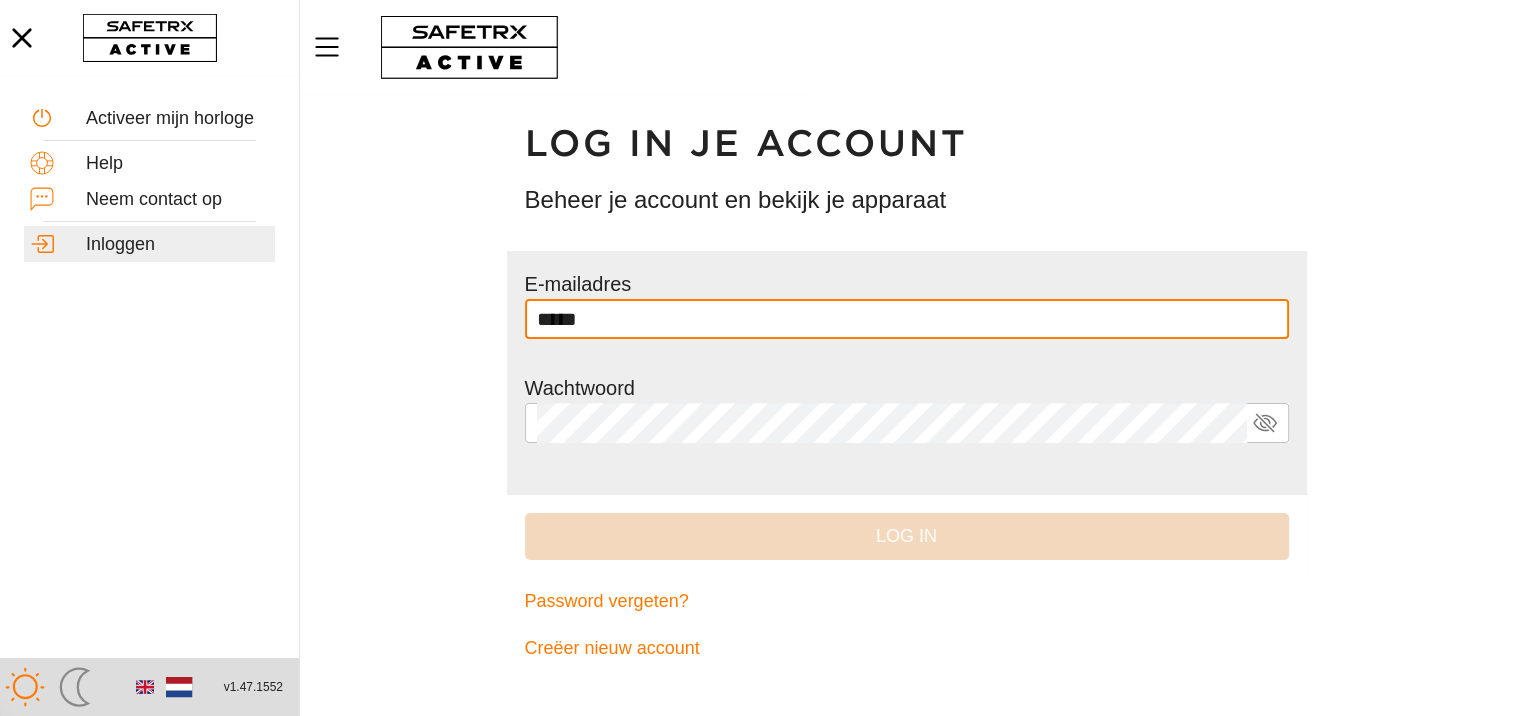 type on "**********" 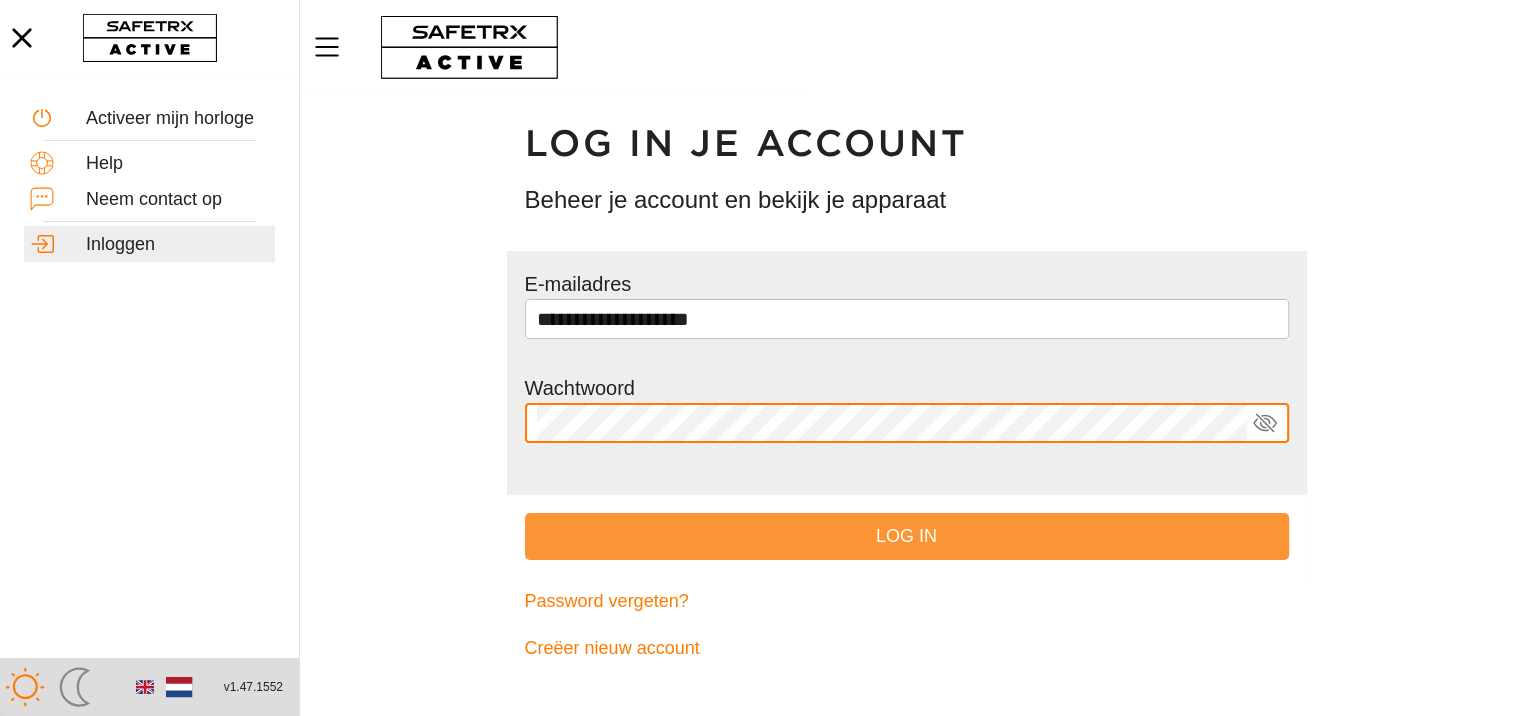 click on "Log in" at bounding box center [907, 536] 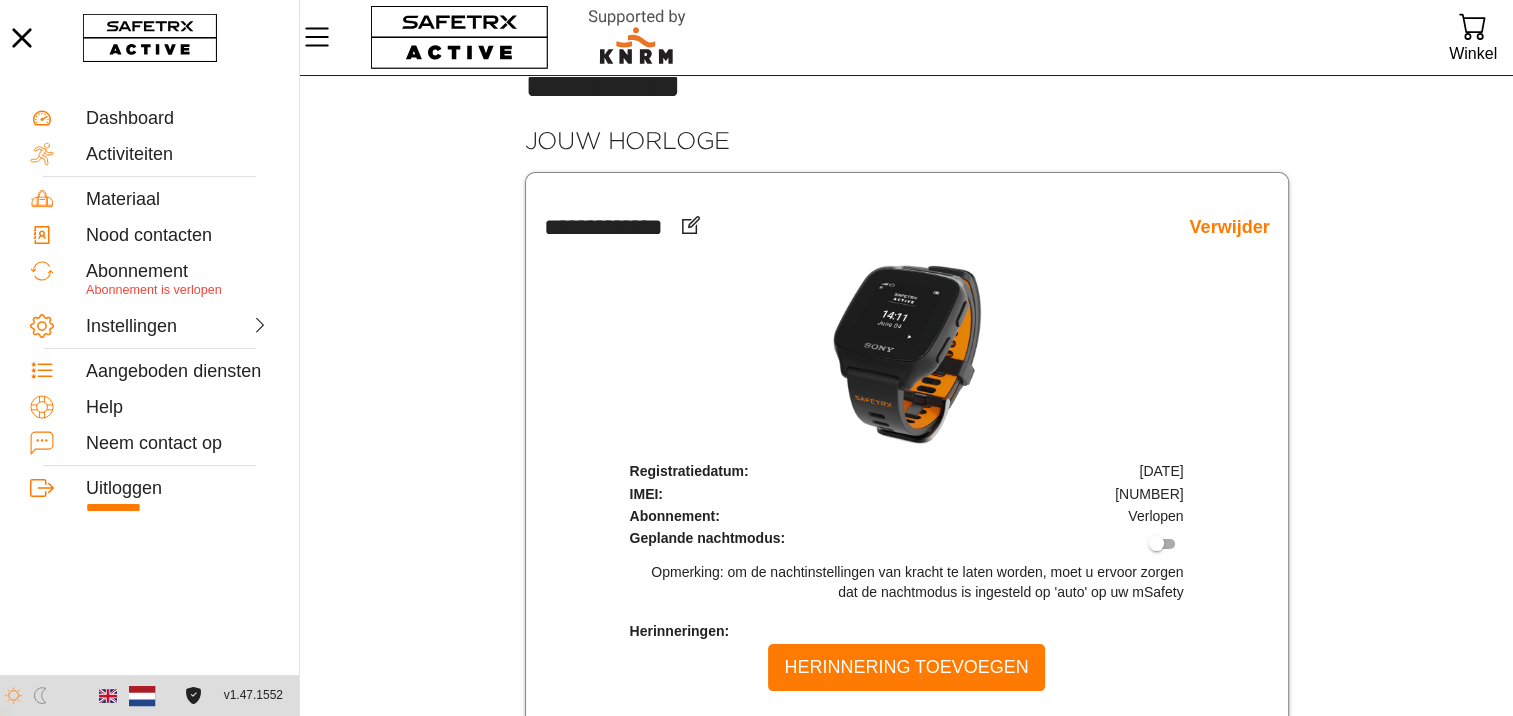 scroll, scrollTop: 64, scrollLeft: 0, axis: vertical 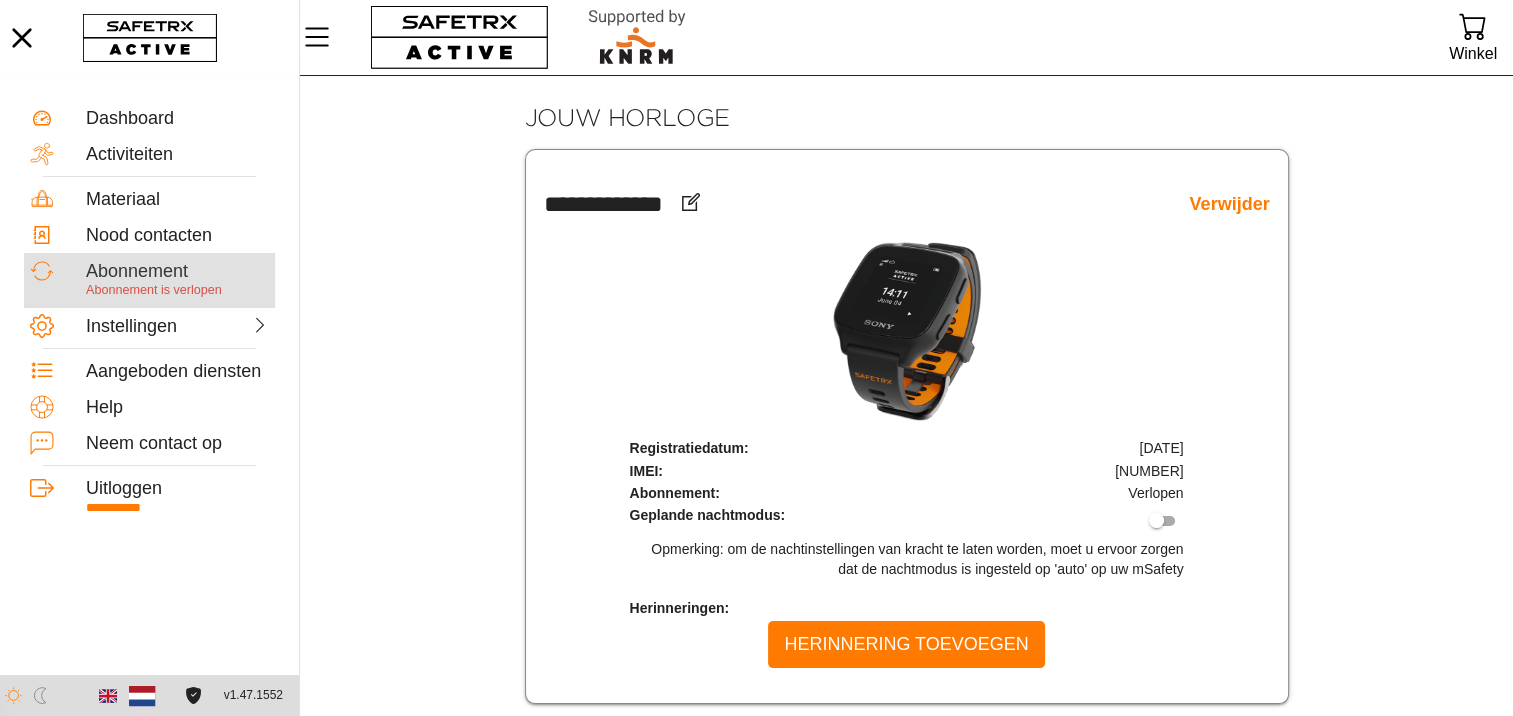 click on "Abonnement" at bounding box center [177, 272] 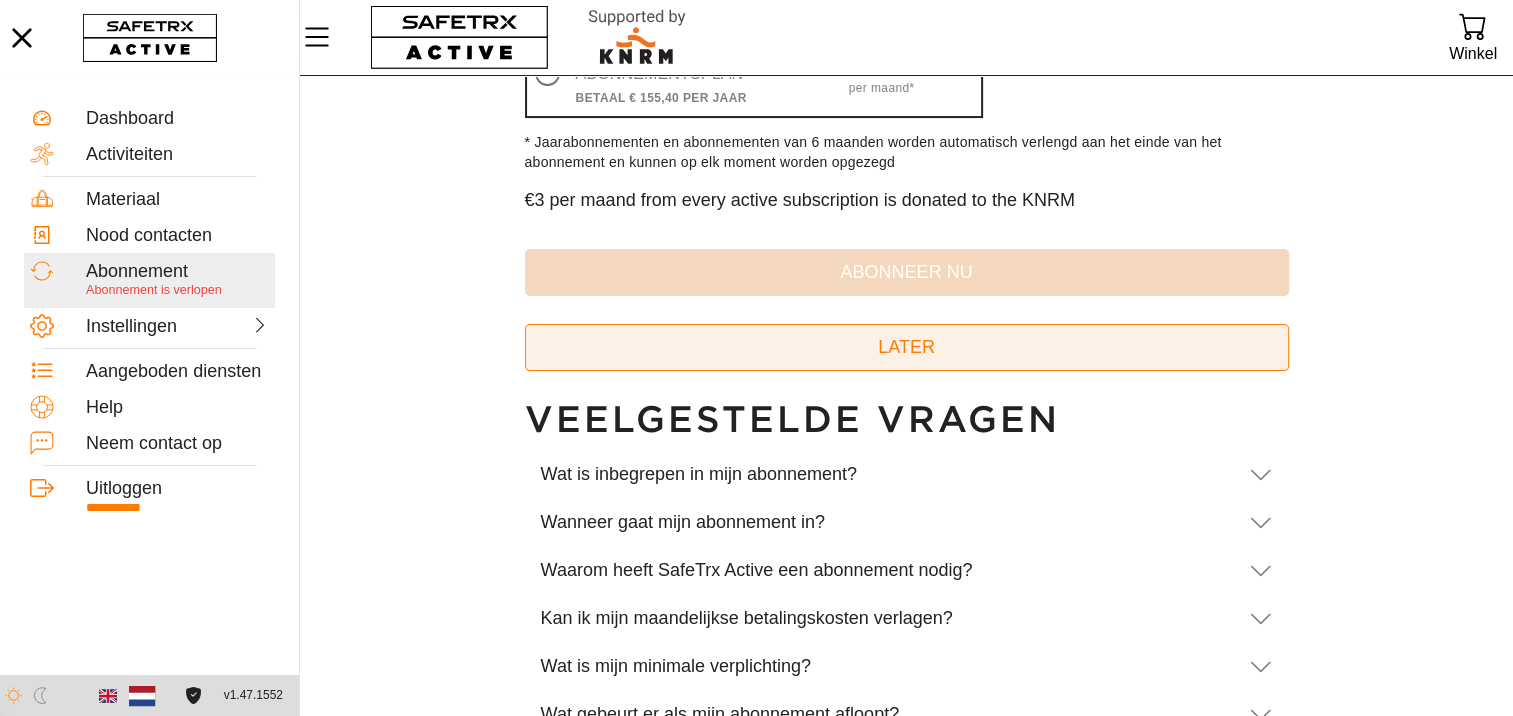 scroll, scrollTop: 400, scrollLeft: 0, axis: vertical 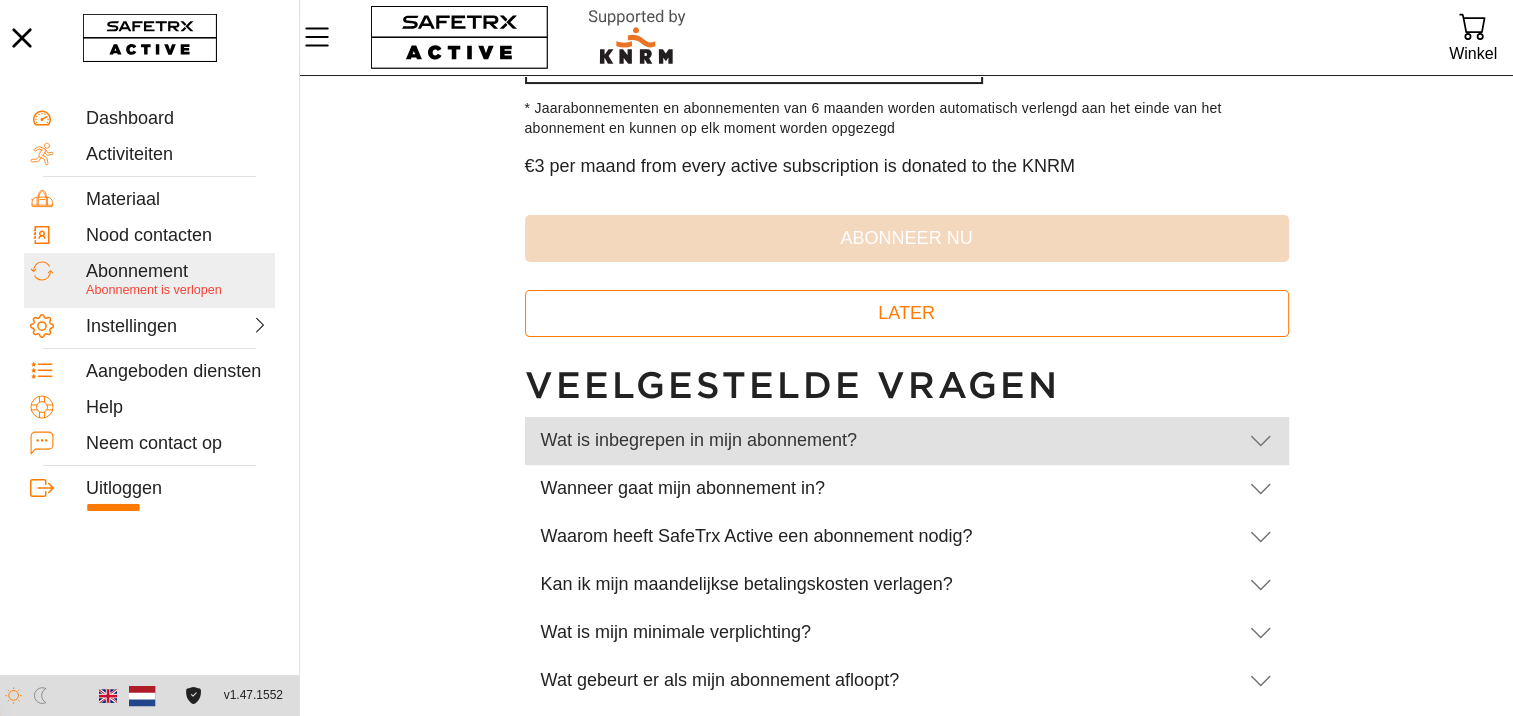 click on "Wat is inbegrepen in mijn abonnement?" at bounding box center (887, 441) 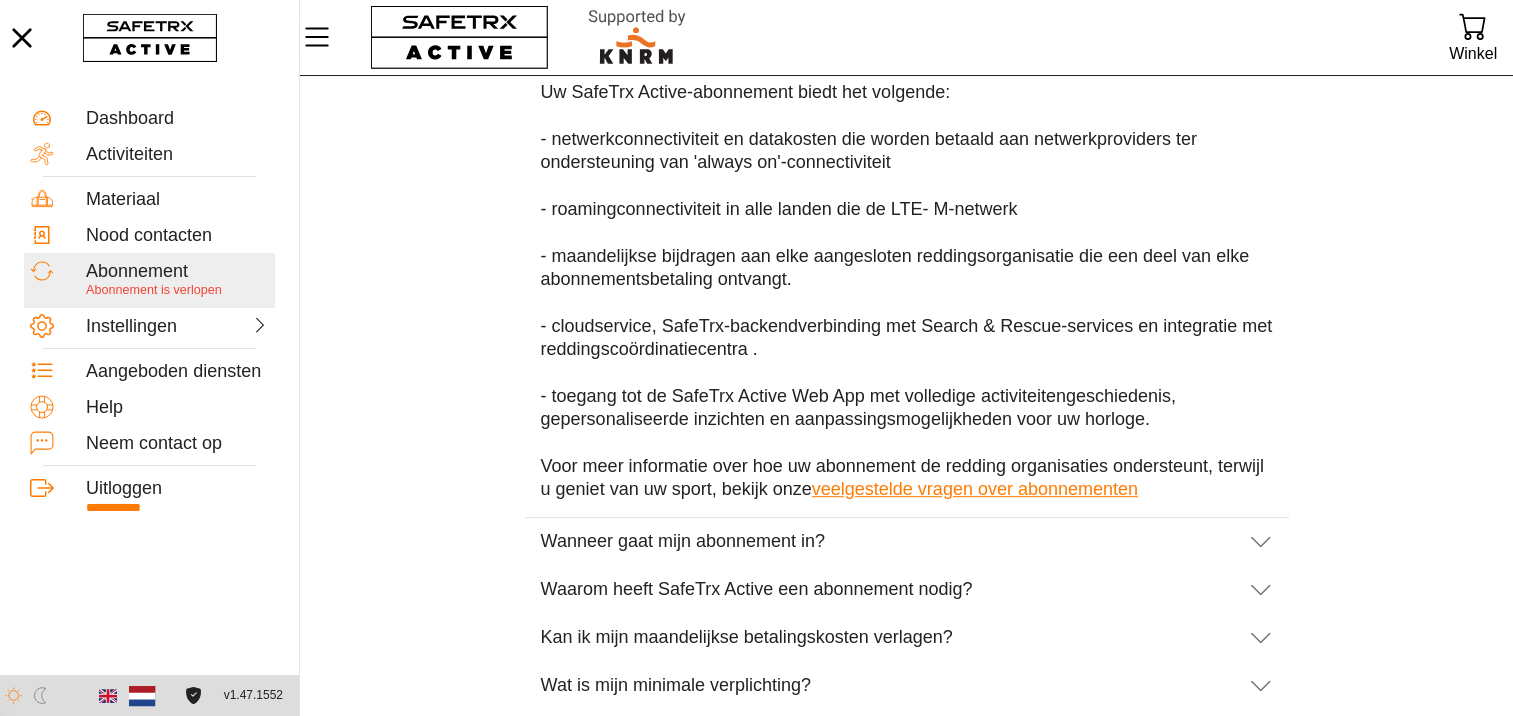 scroll, scrollTop: 859, scrollLeft: 0, axis: vertical 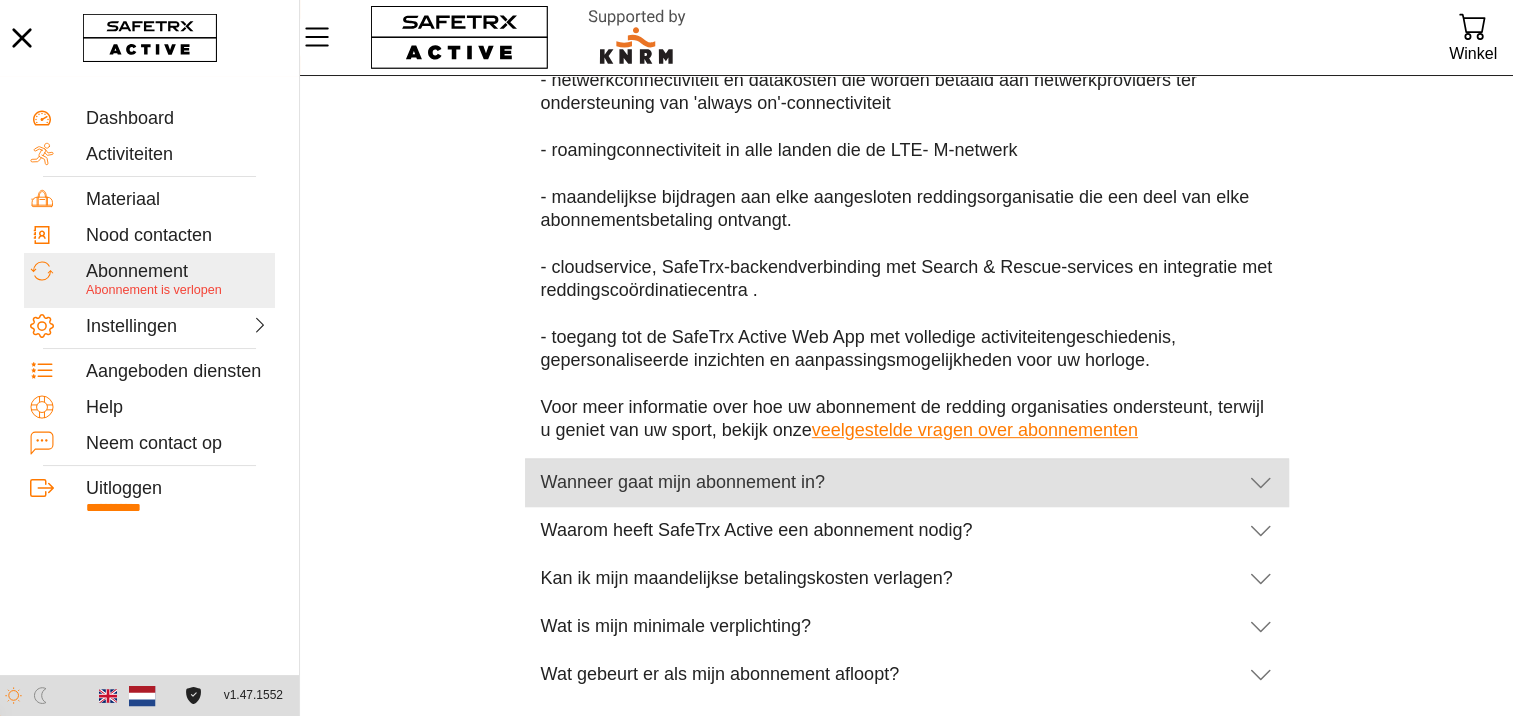 click on "Wanneer gaat mijn abonnement in?" at bounding box center [887, 483] 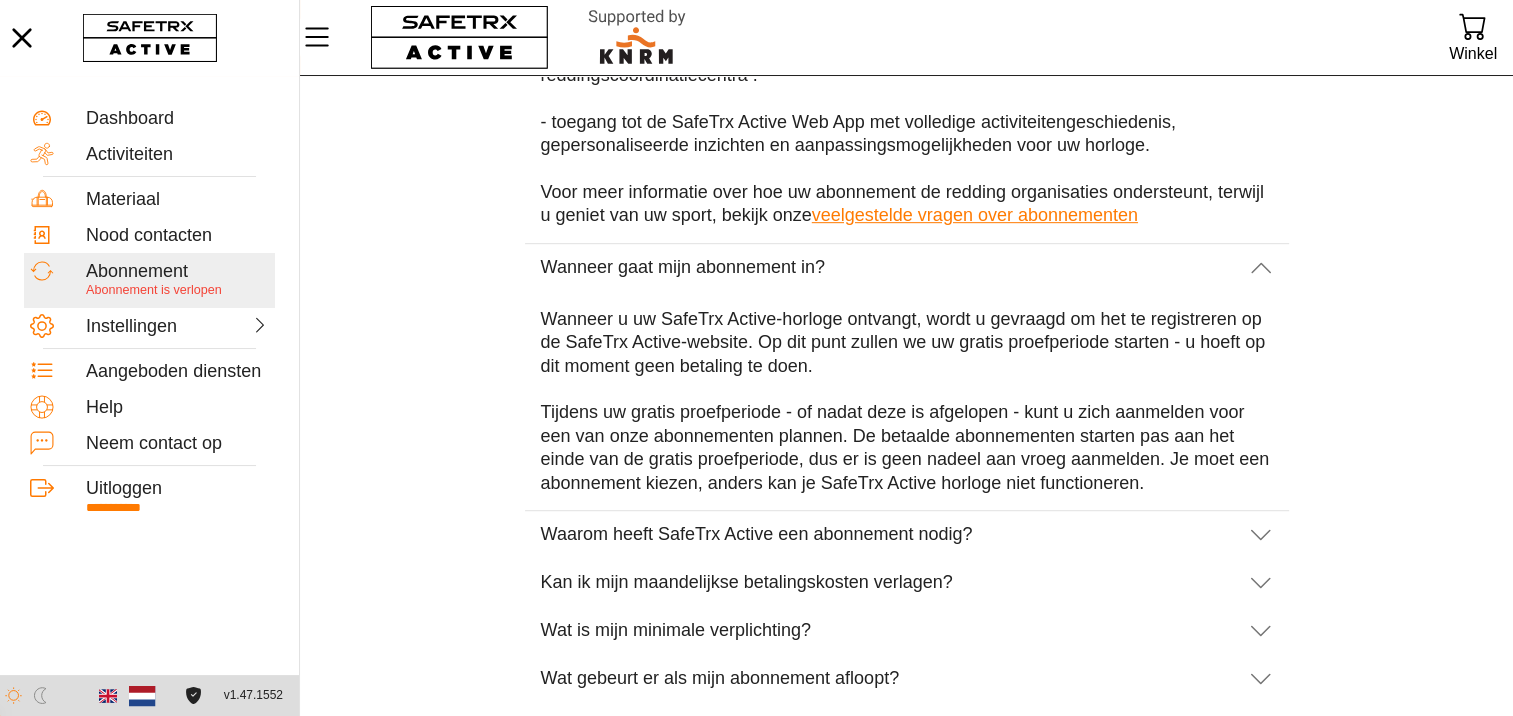 scroll, scrollTop: 1078, scrollLeft: 0, axis: vertical 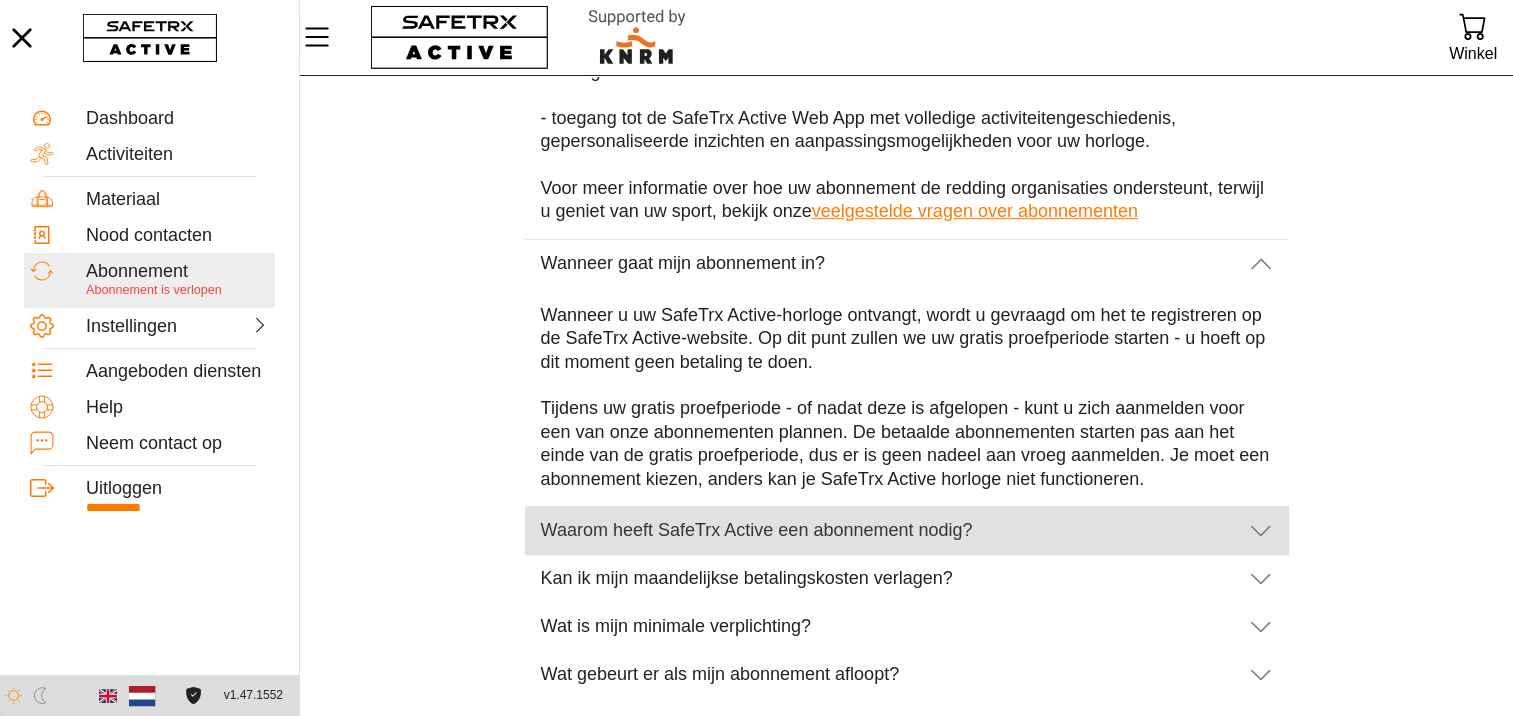 click on "Waarom heeft SafeTrx Active een abonnement nodig?" at bounding box center (887, 531) 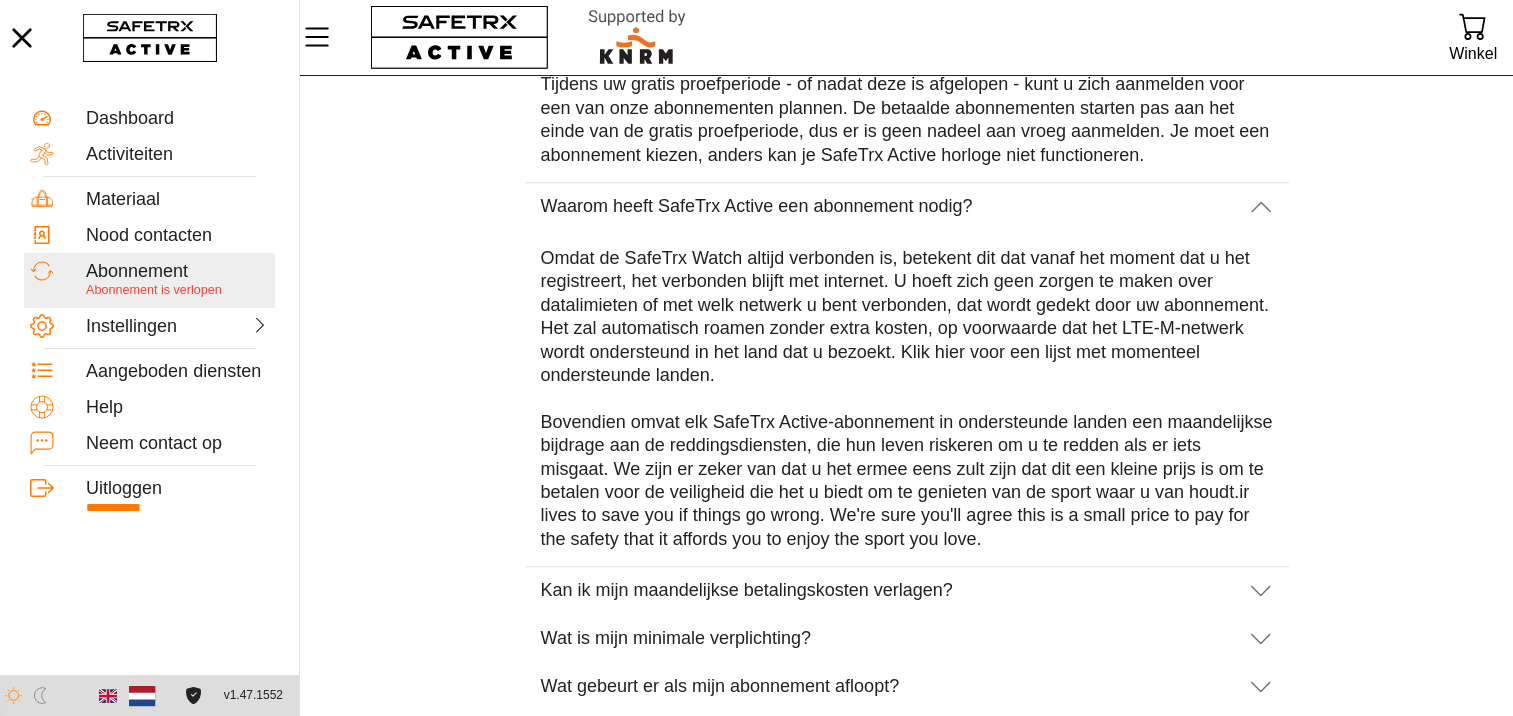 scroll, scrollTop: 1415, scrollLeft: 0, axis: vertical 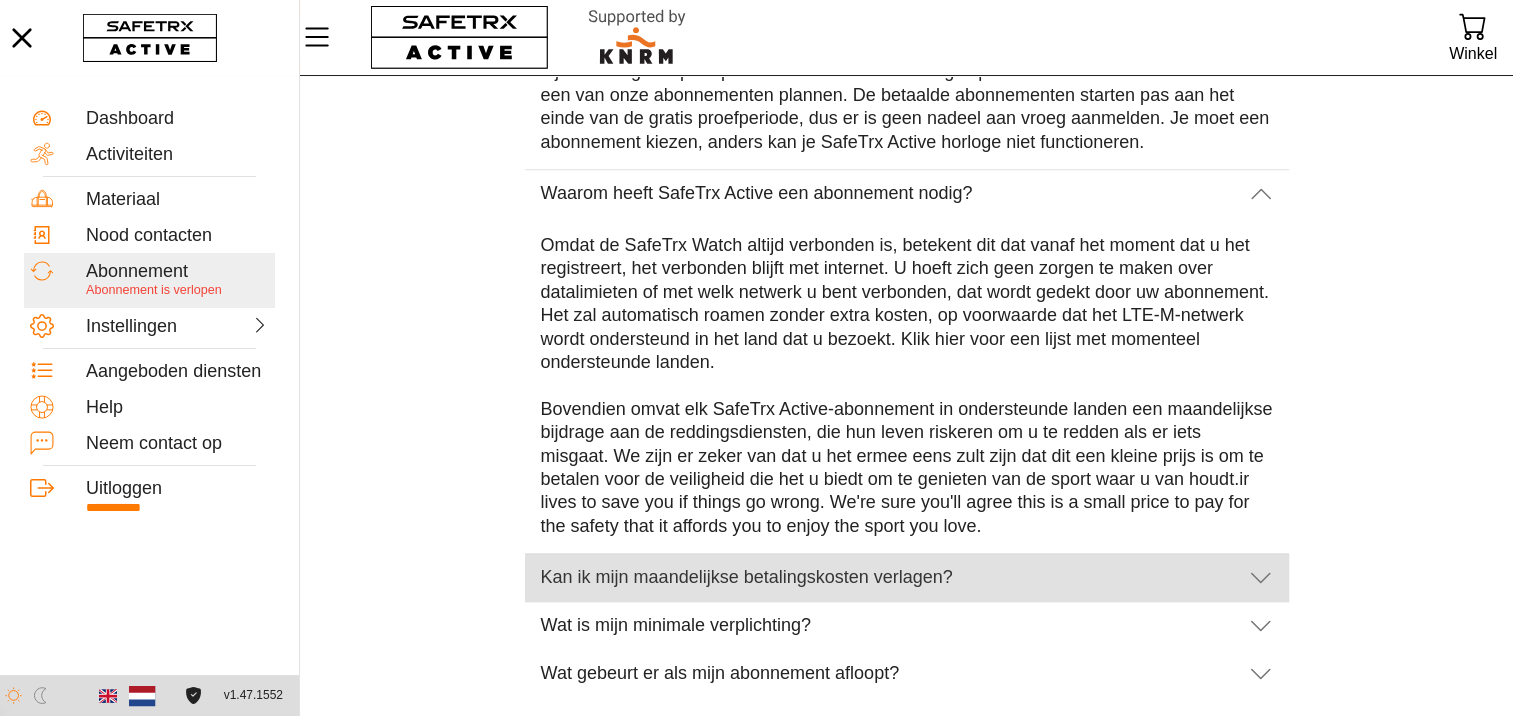 click on "Kan ik mijn maandelijkse betalingskosten verlagen?" at bounding box center [887, 578] 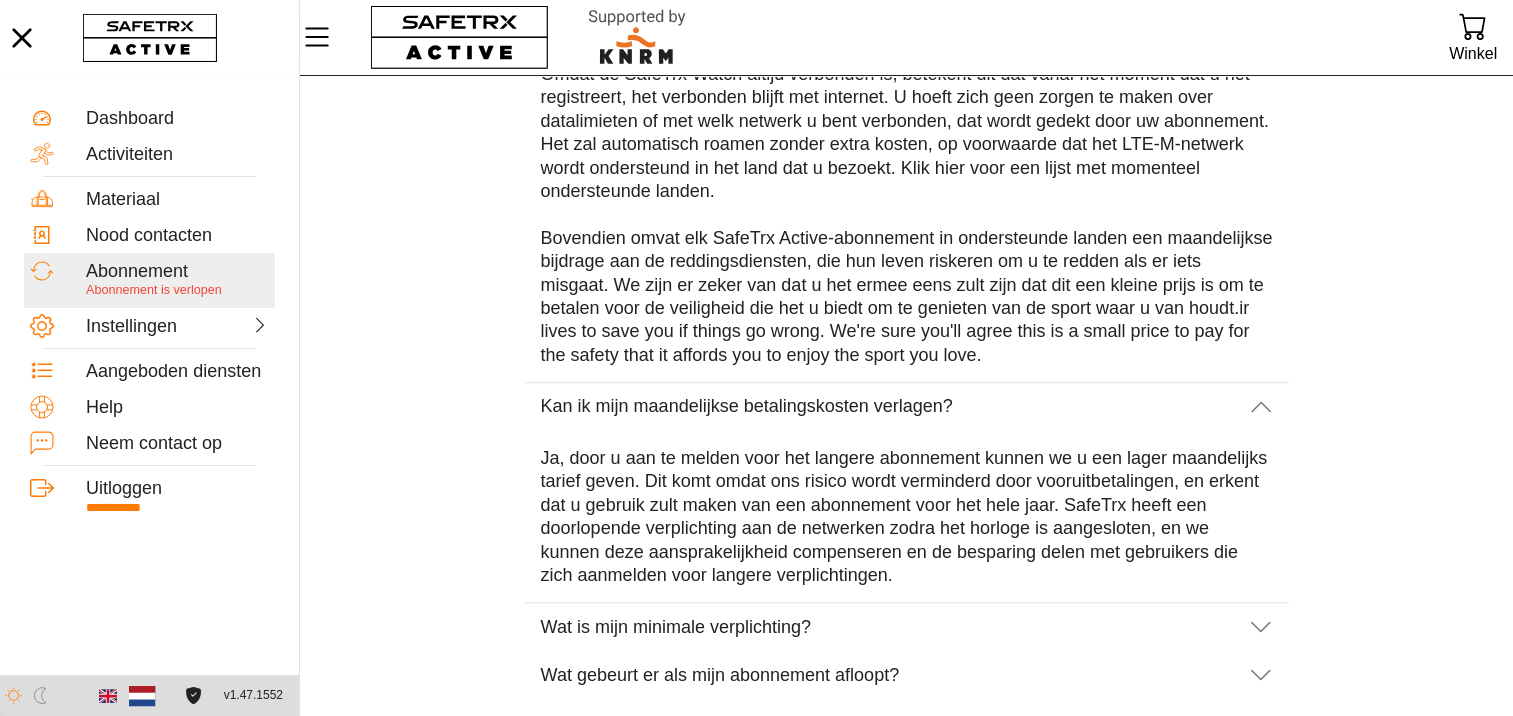 scroll, scrollTop: 1587, scrollLeft: 0, axis: vertical 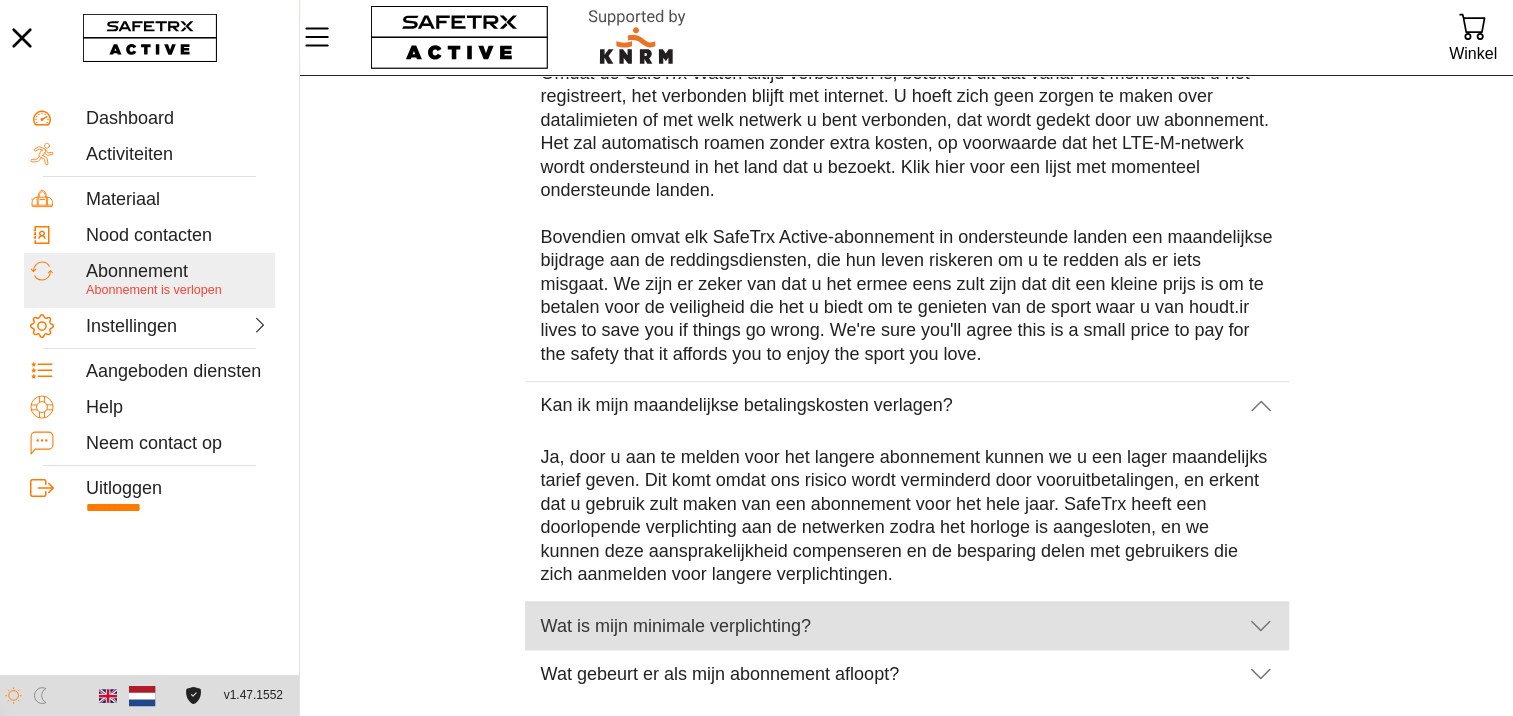 click on "Wat is mijn minimale verplichting?" at bounding box center (887, 627) 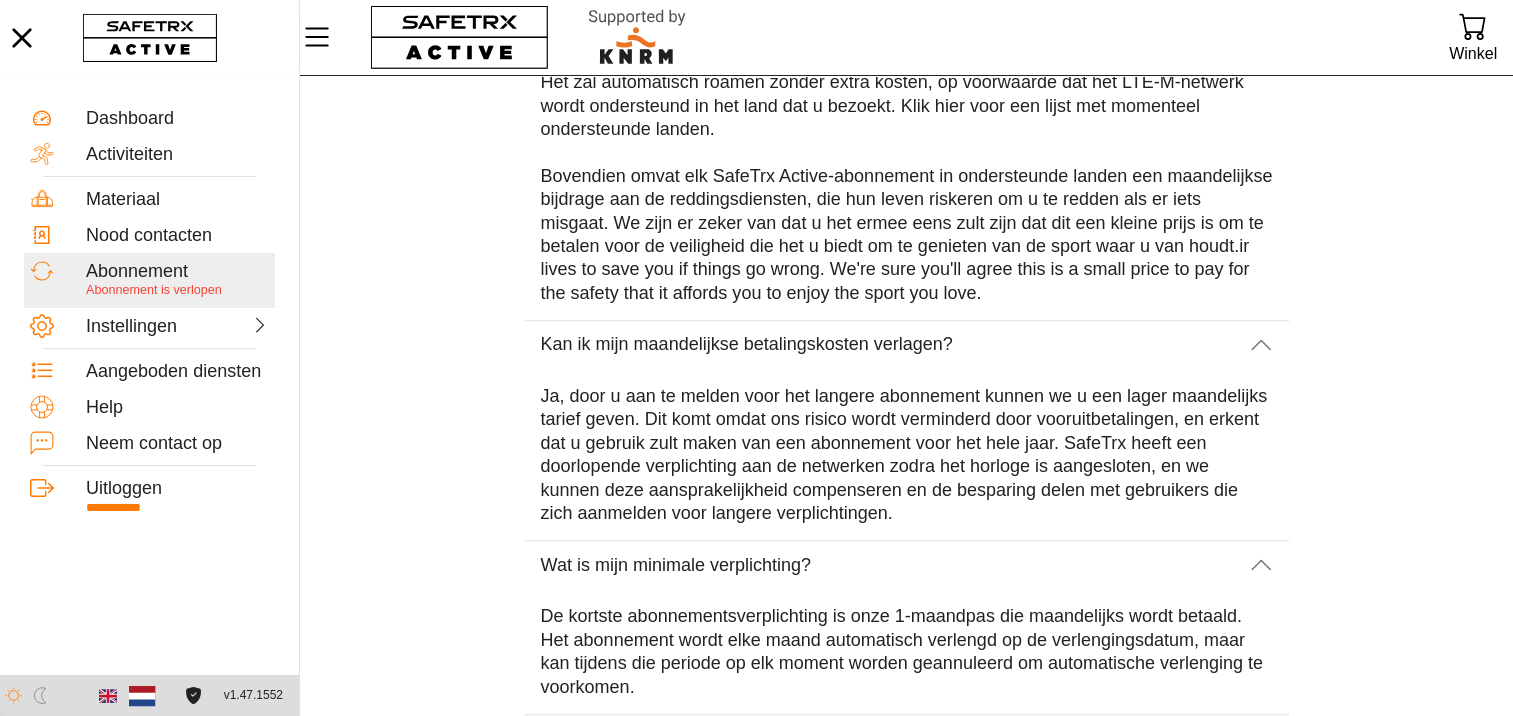 scroll, scrollTop: 1712, scrollLeft: 0, axis: vertical 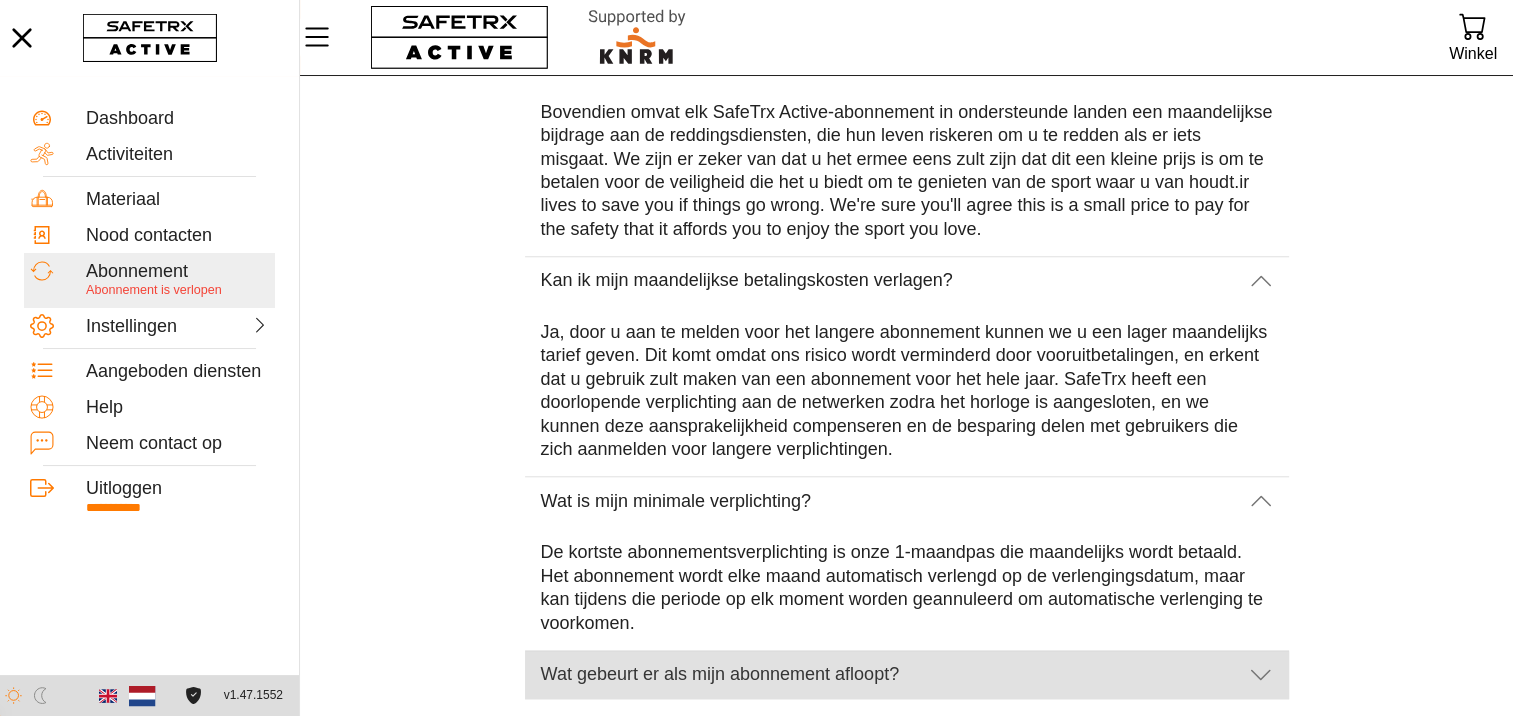 click on "Wat gebeurt er als mijn abonnement afloopt?" at bounding box center (887, 675) 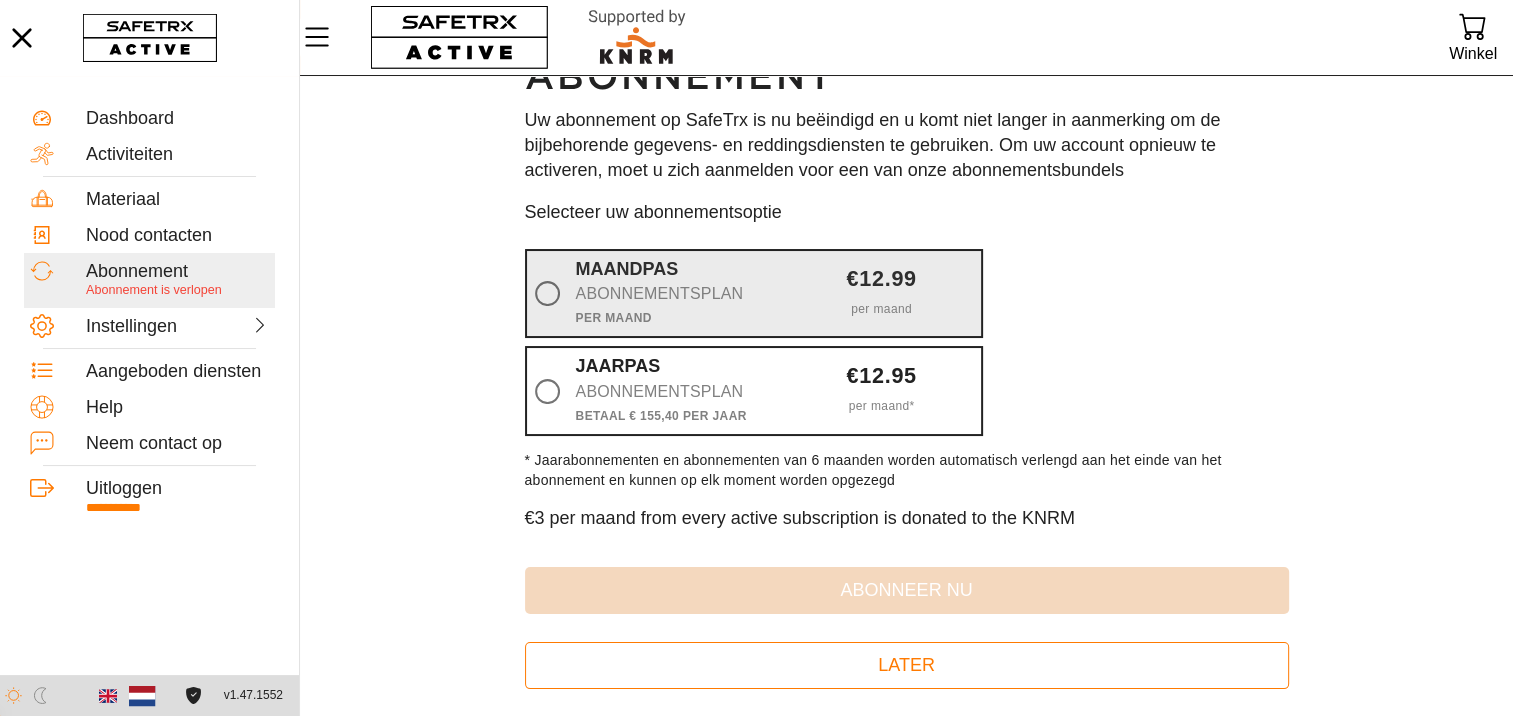 scroll, scrollTop: 0, scrollLeft: 0, axis: both 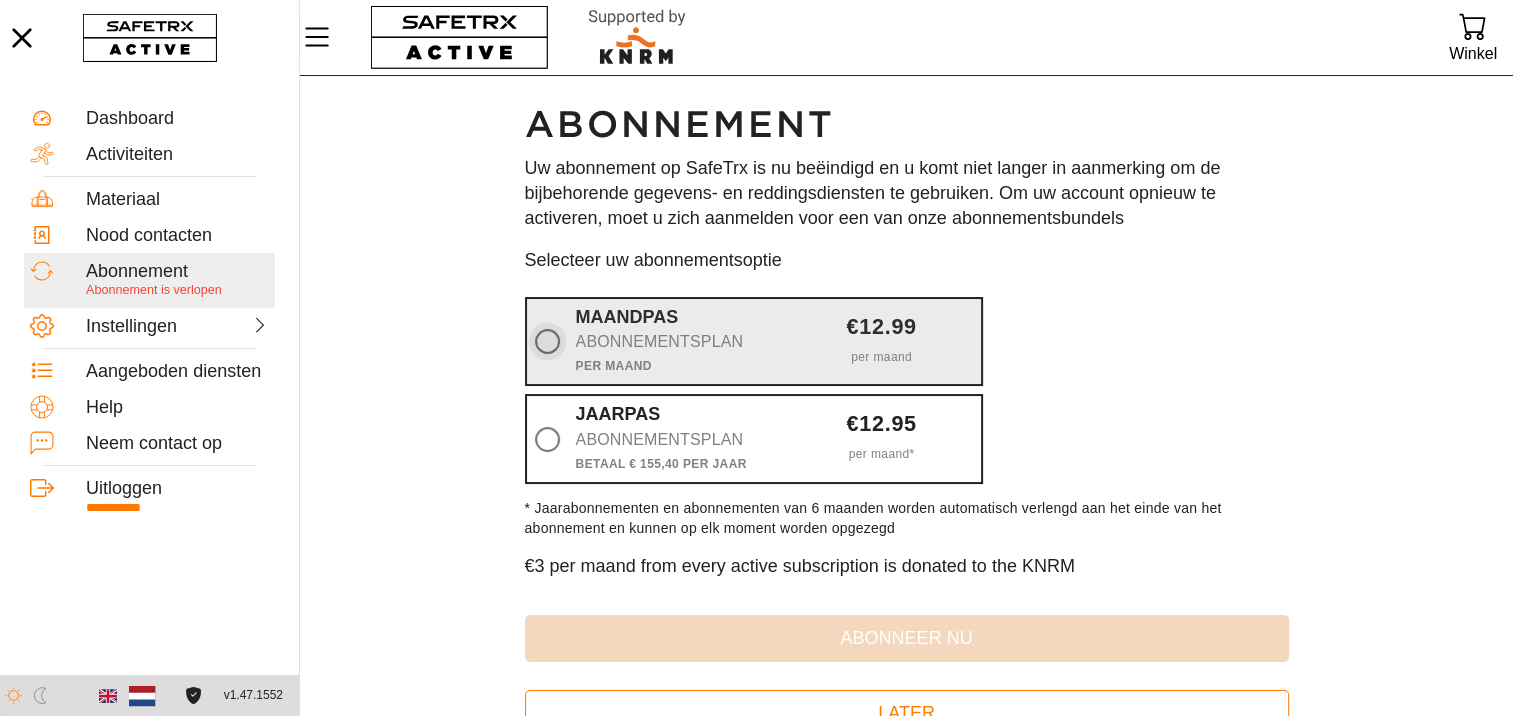 click 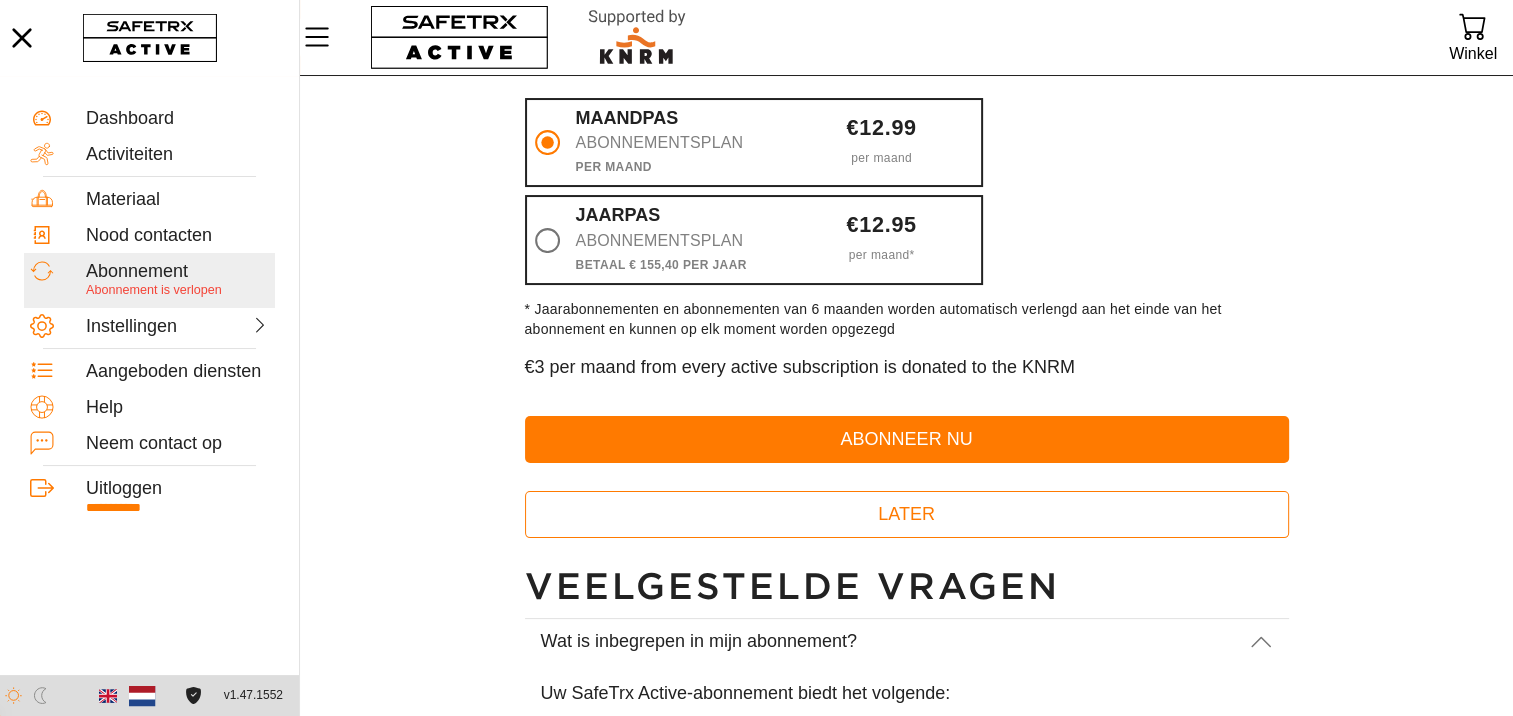 scroll, scrollTop: 200, scrollLeft: 0, axis: vertical 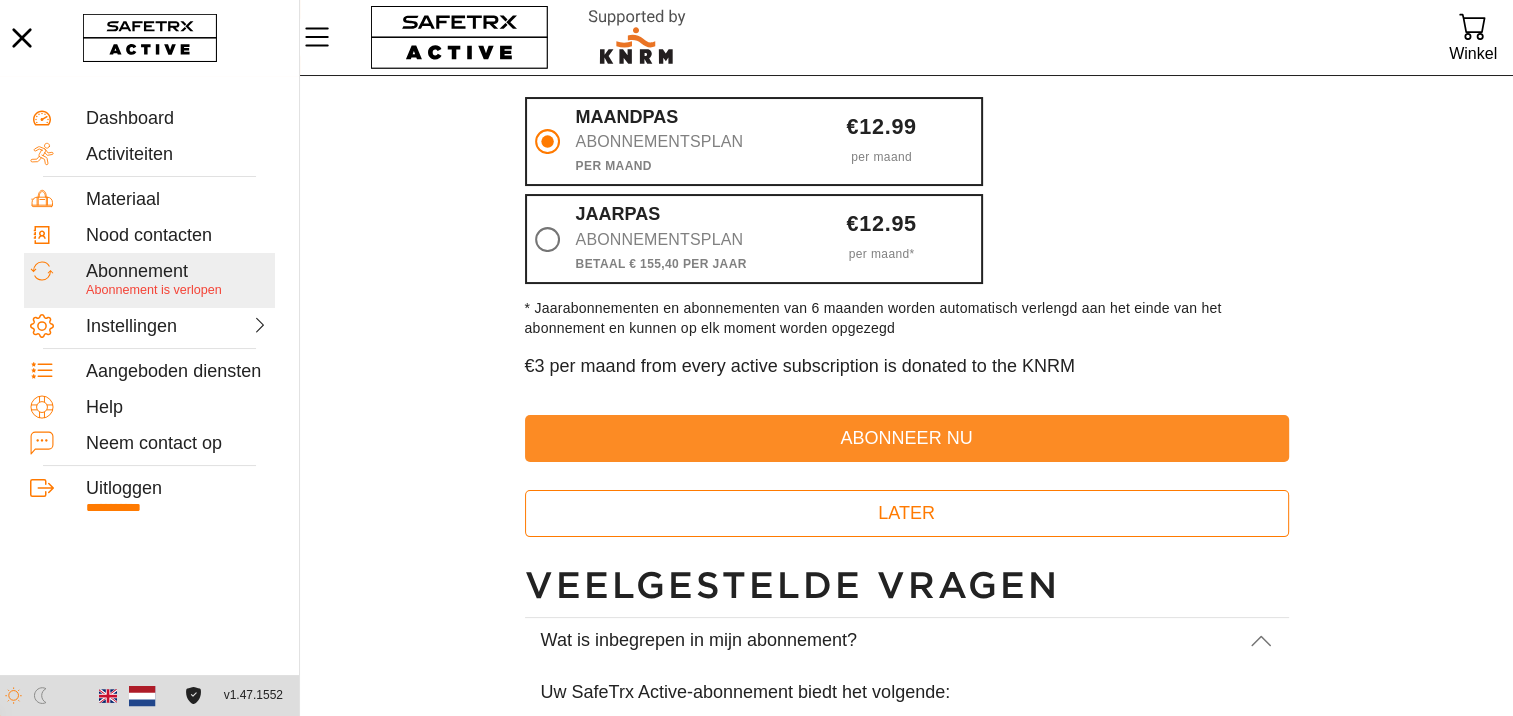 click on "abonneer nu" at bounding box center [907, 438] 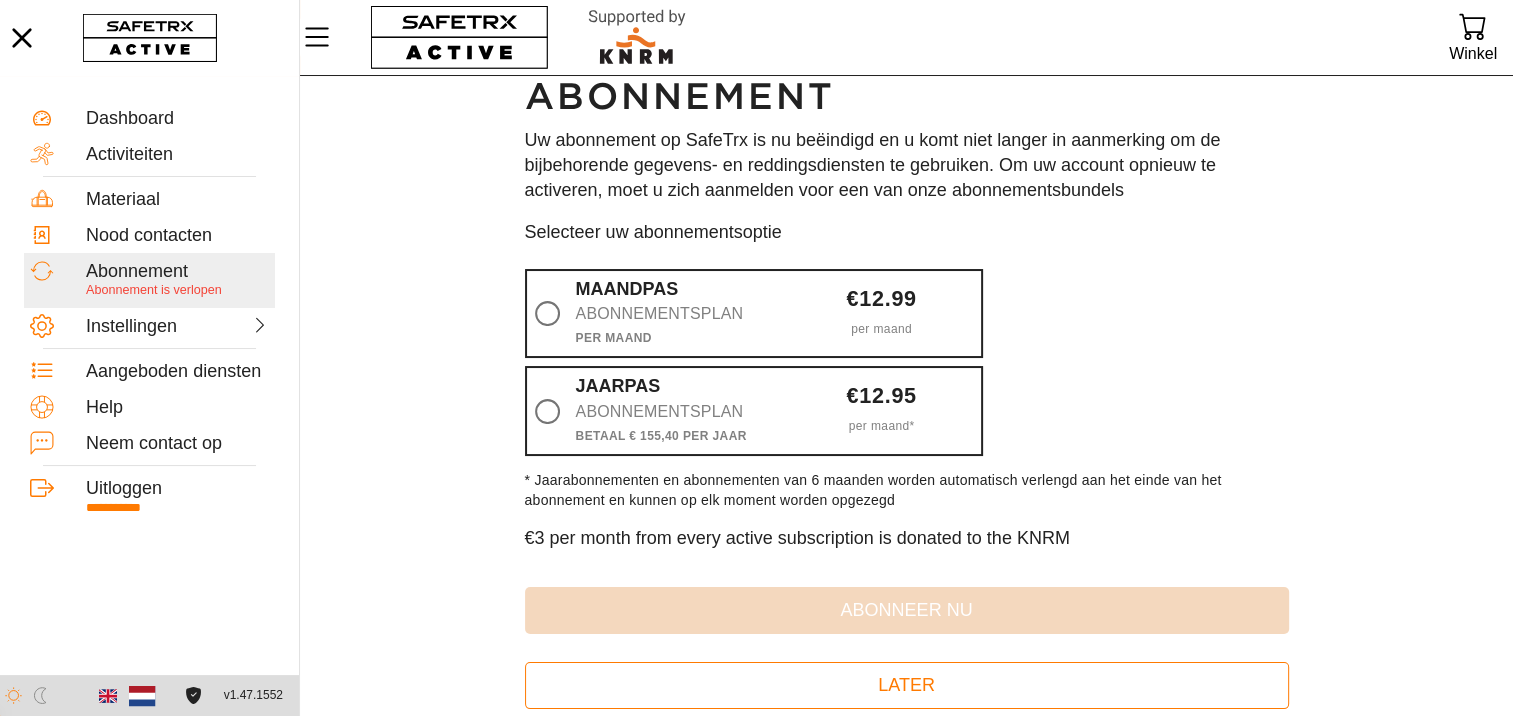 scroll, scrollTop: 0, scrollLeft: 0, axis: both 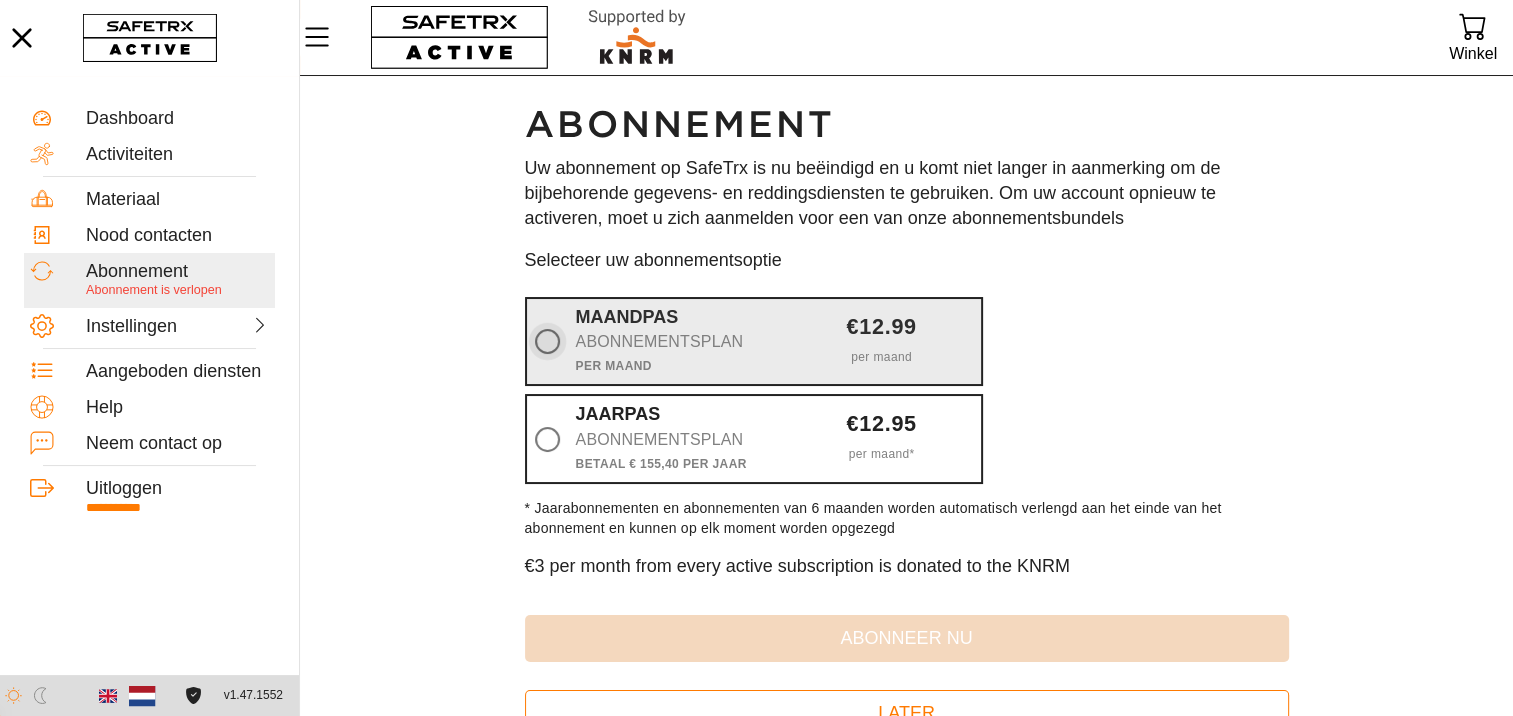 click 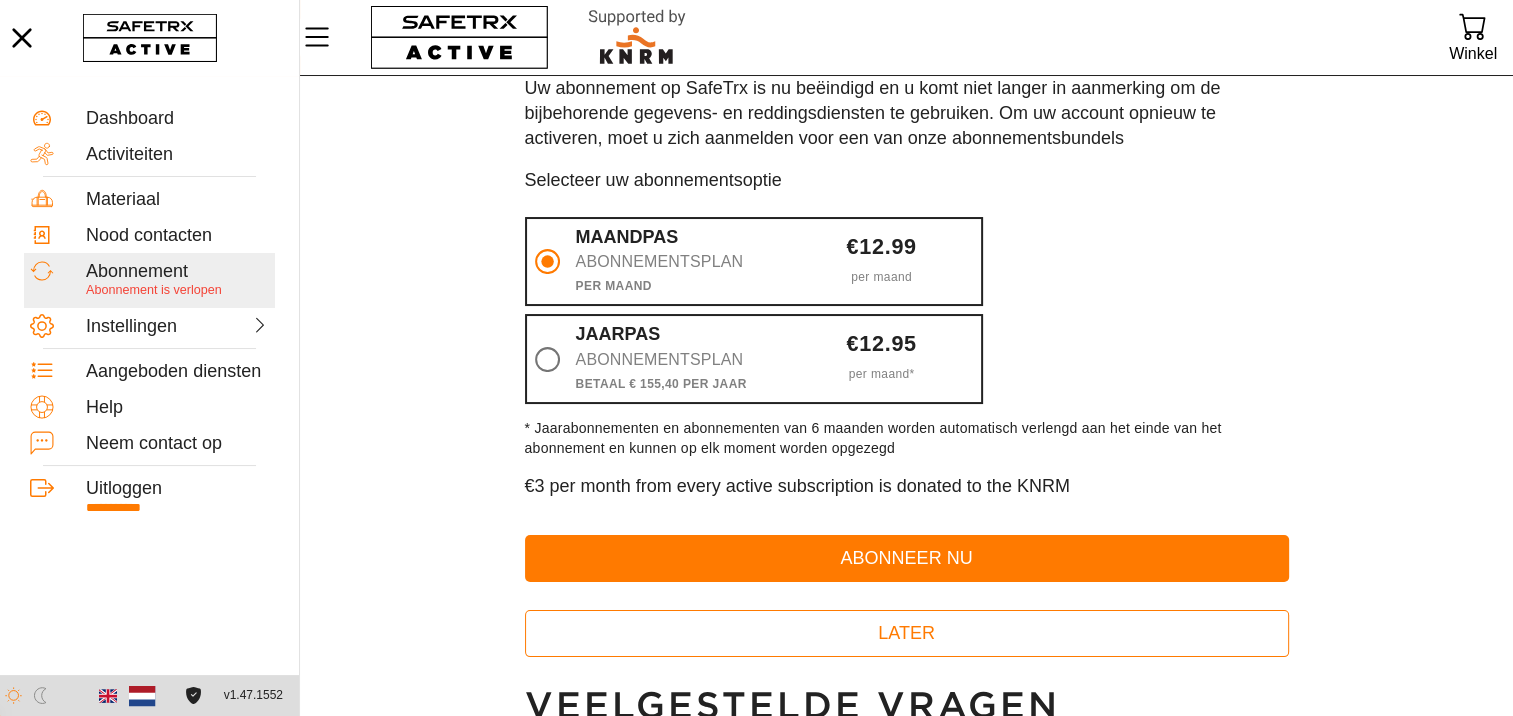 scroll, scrollTop: 200, scrollLeft: 0, axis: vertical 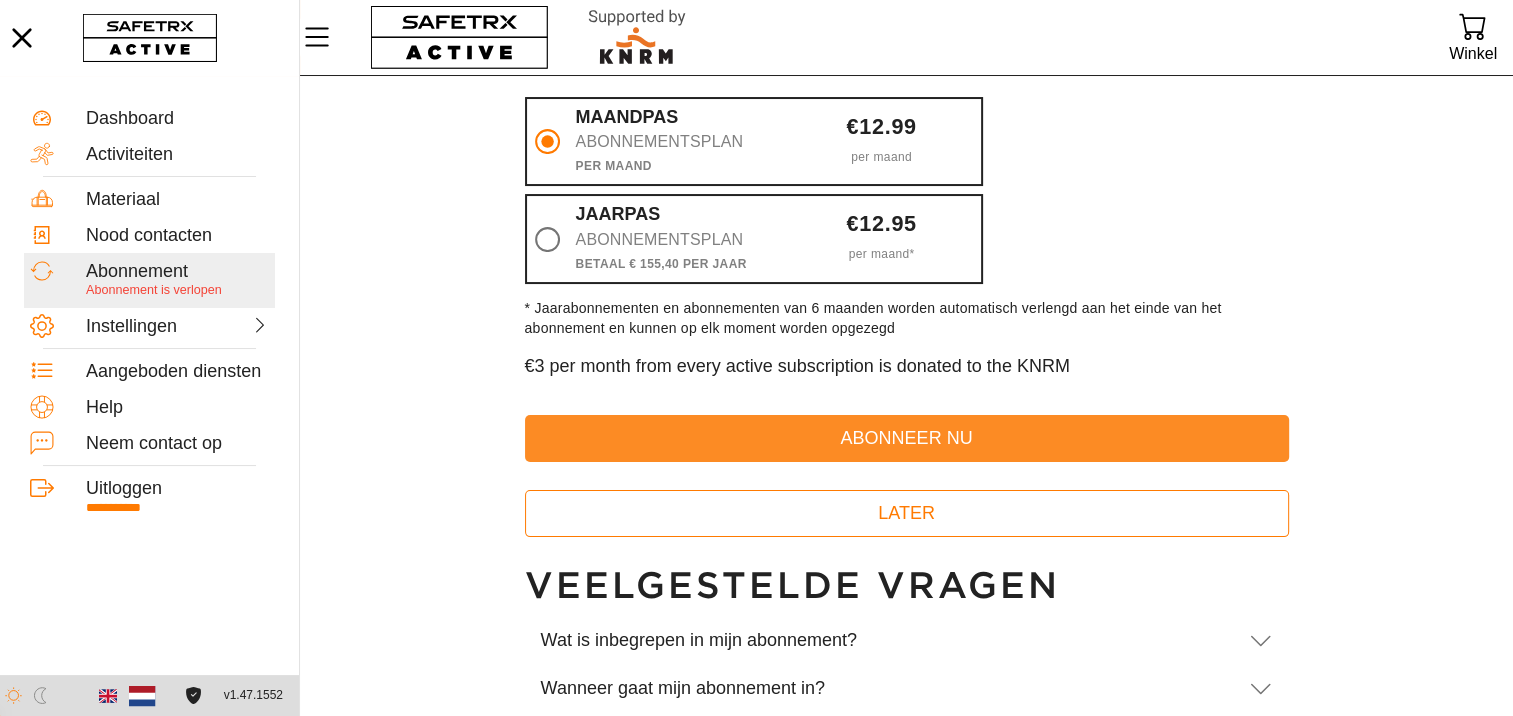 click on "abonneer nu" at bounding box center [907, 438] 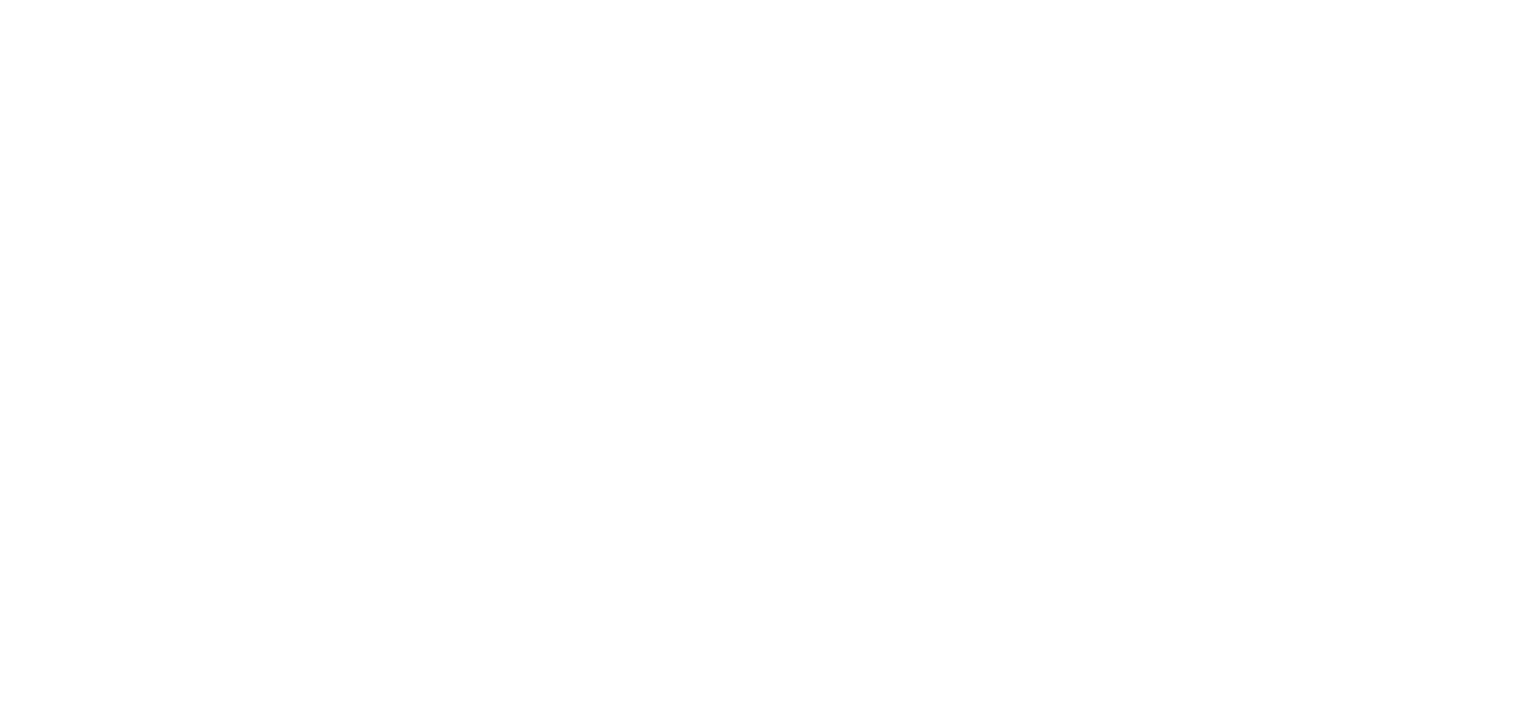 scroll, scrollTop: 0, scrollLeft: 0, axis: both 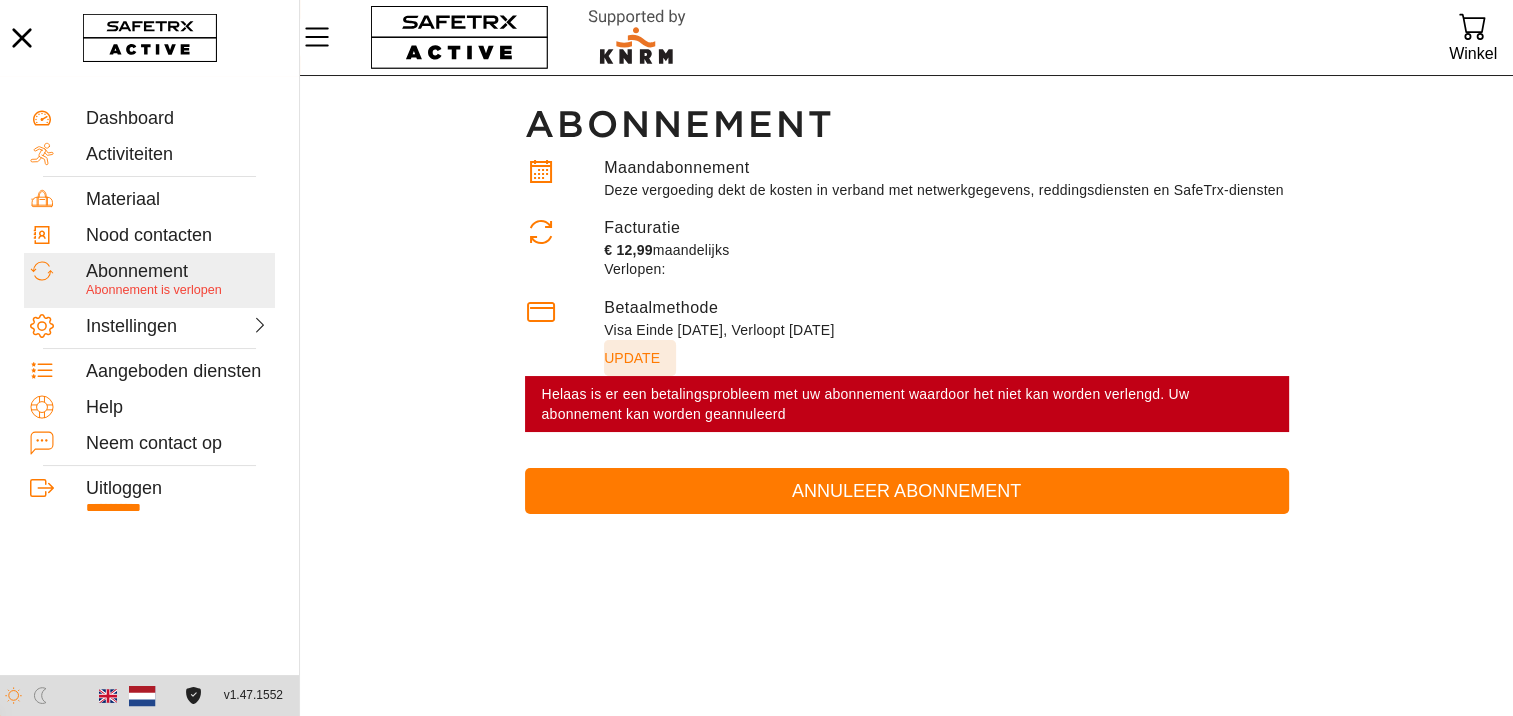 click on "Update" at bounding box center (632, 358) 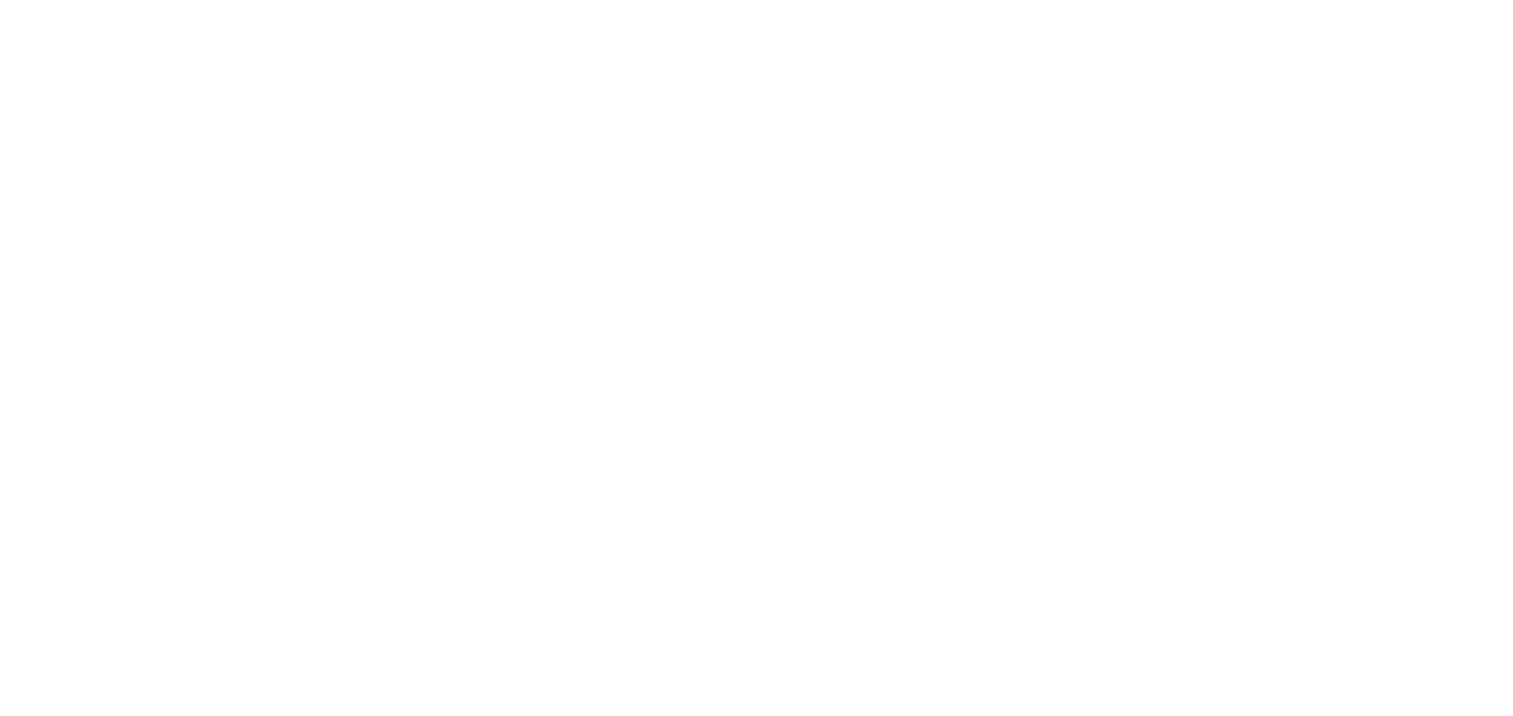 scroll, scrollTop: 0, scrollLeft: 0, axis: both 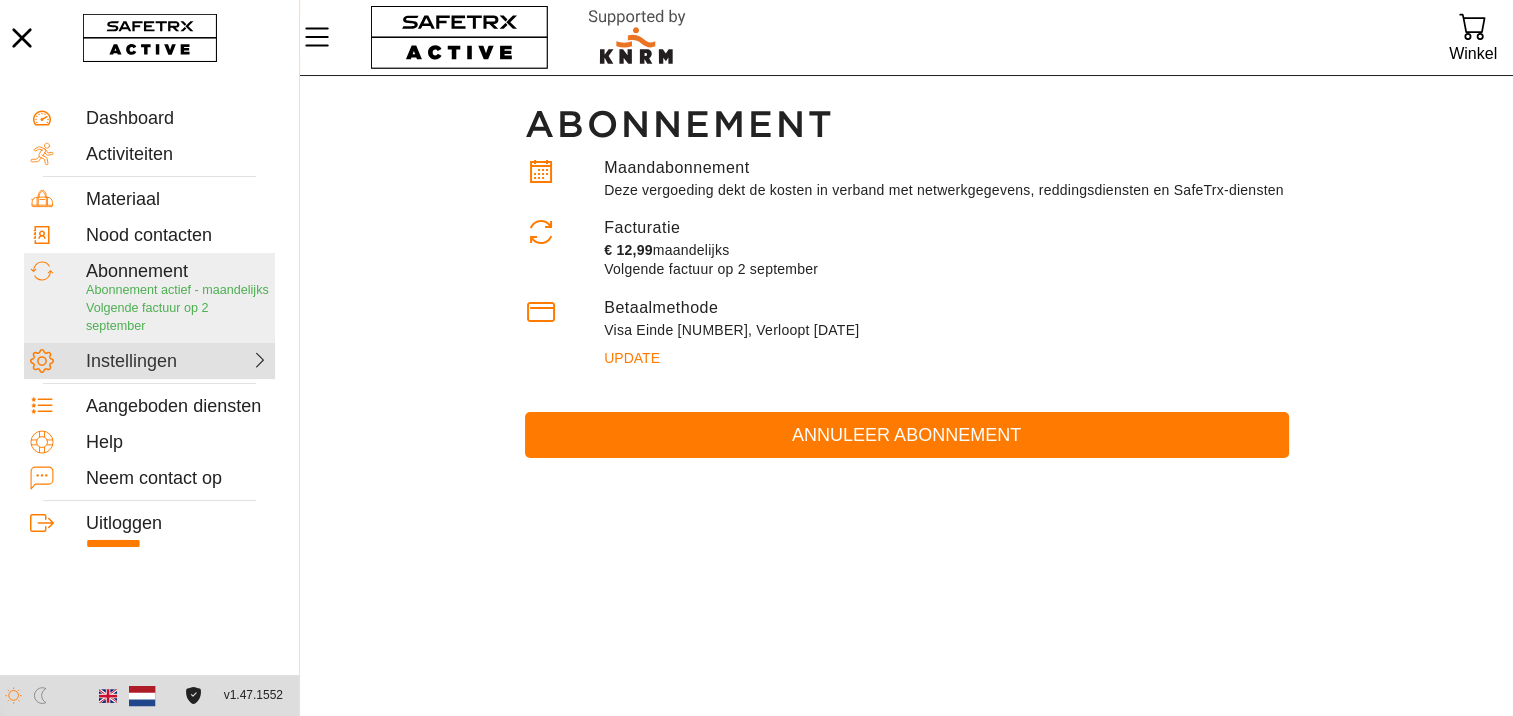 click on "Instellingen" at bounding box center [130, 362] 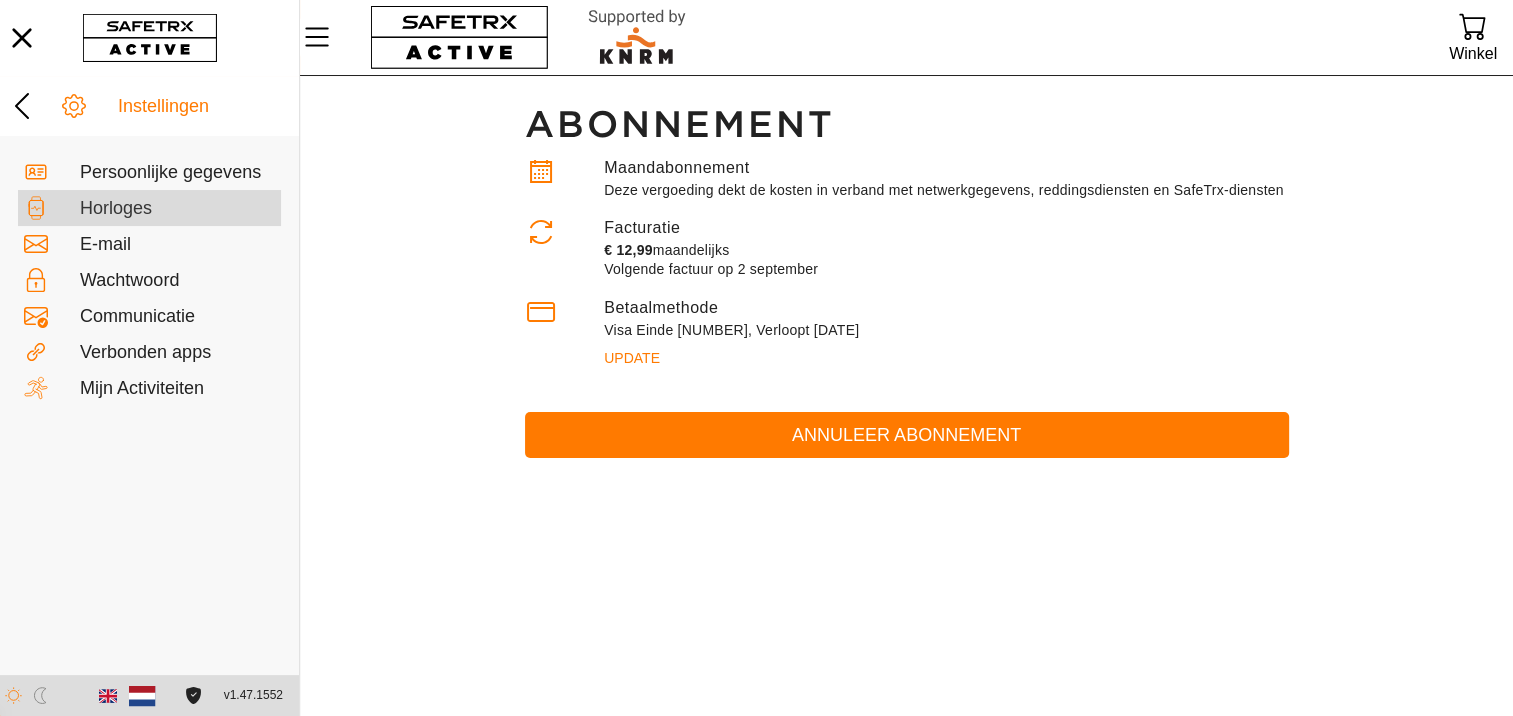 click on "Horloges" at bounding box center (177, 209) 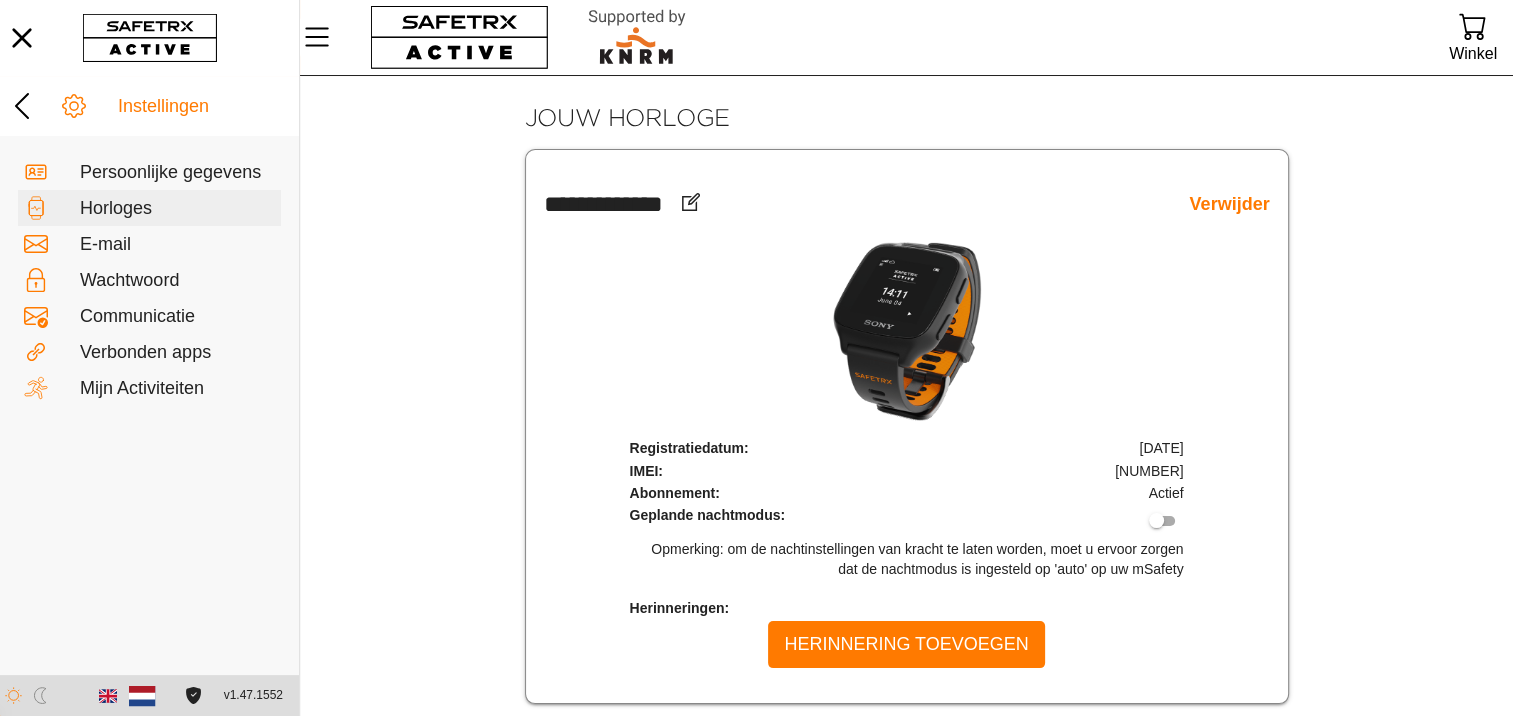 scroll, scrollTop: 0, scrollLeft: 0, axis: both 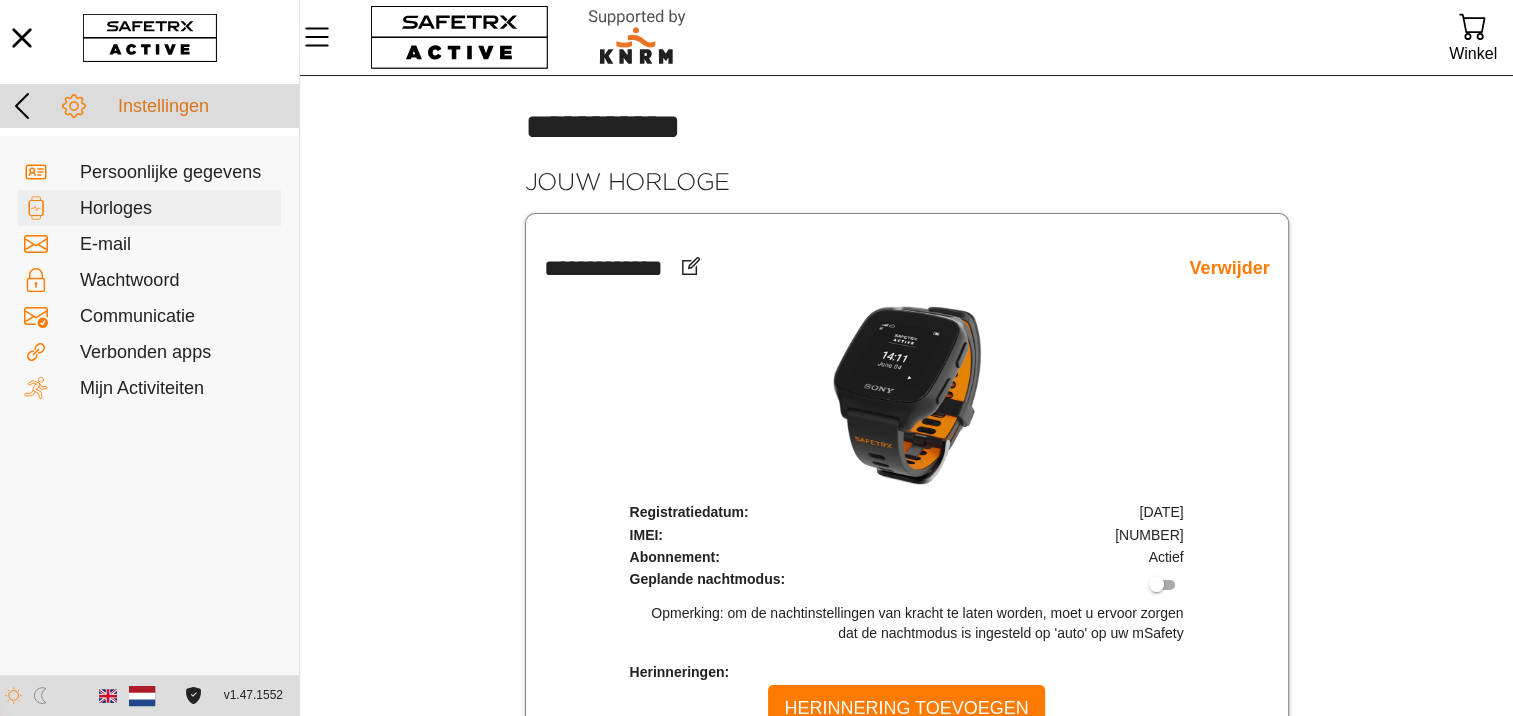 click 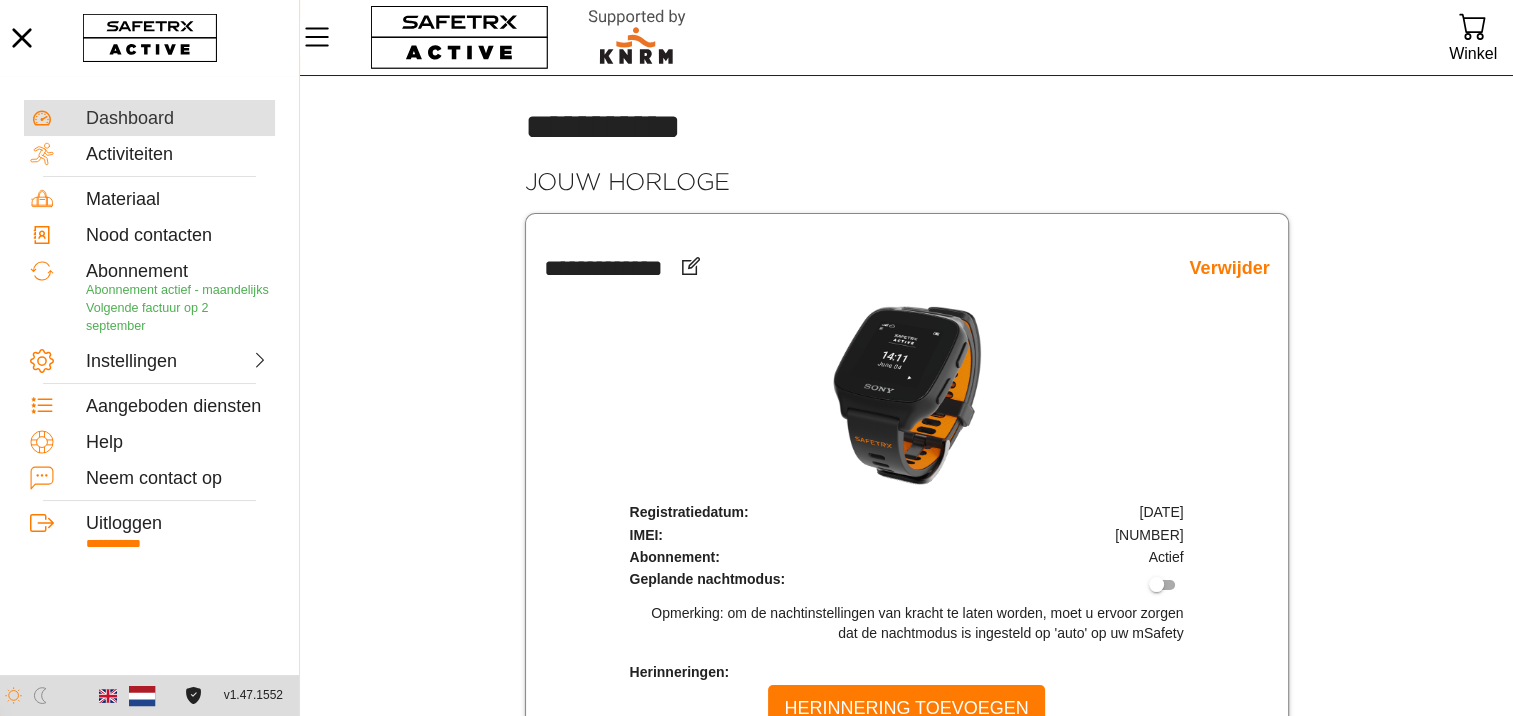 click on "Dashboard" at bounding box center [177, 119] 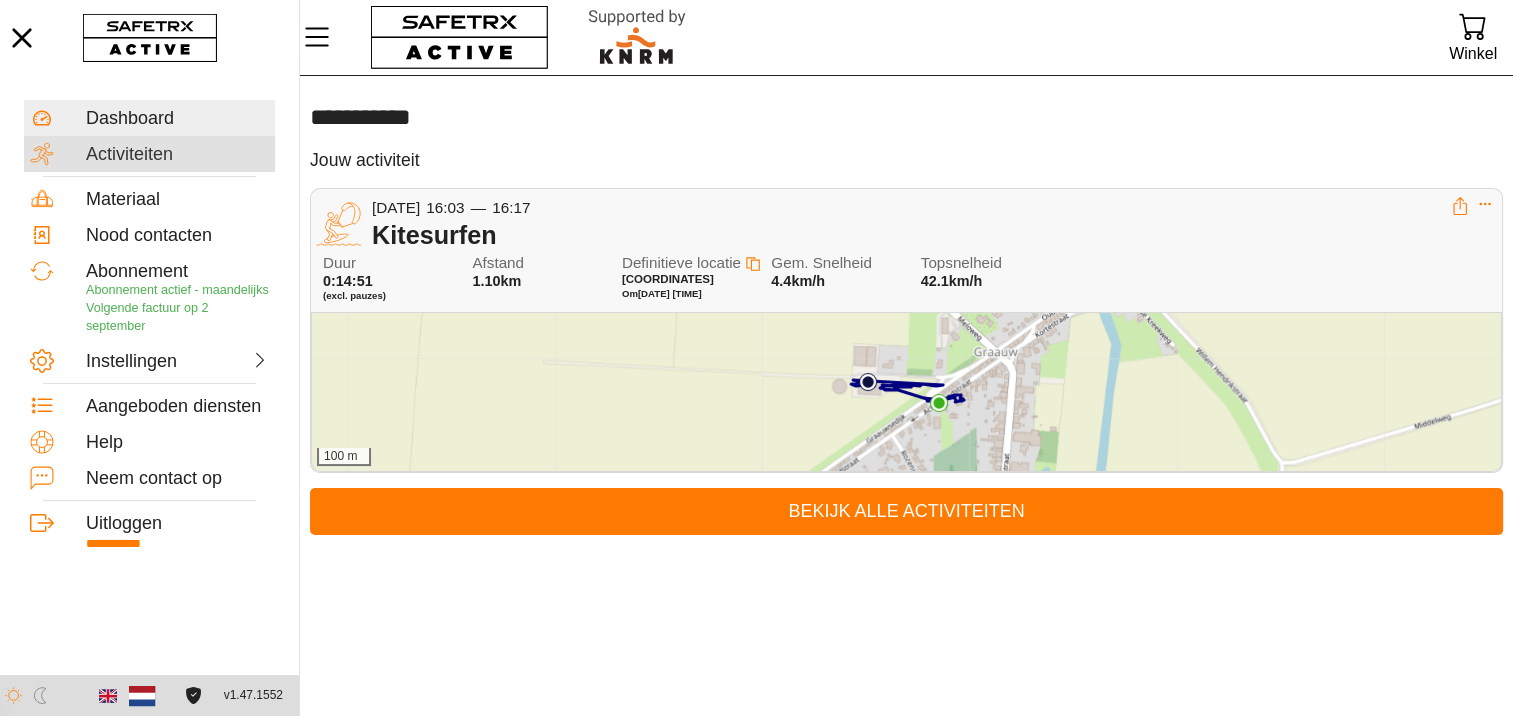 click on "Activiteiten" at bounding box center [177, 155] 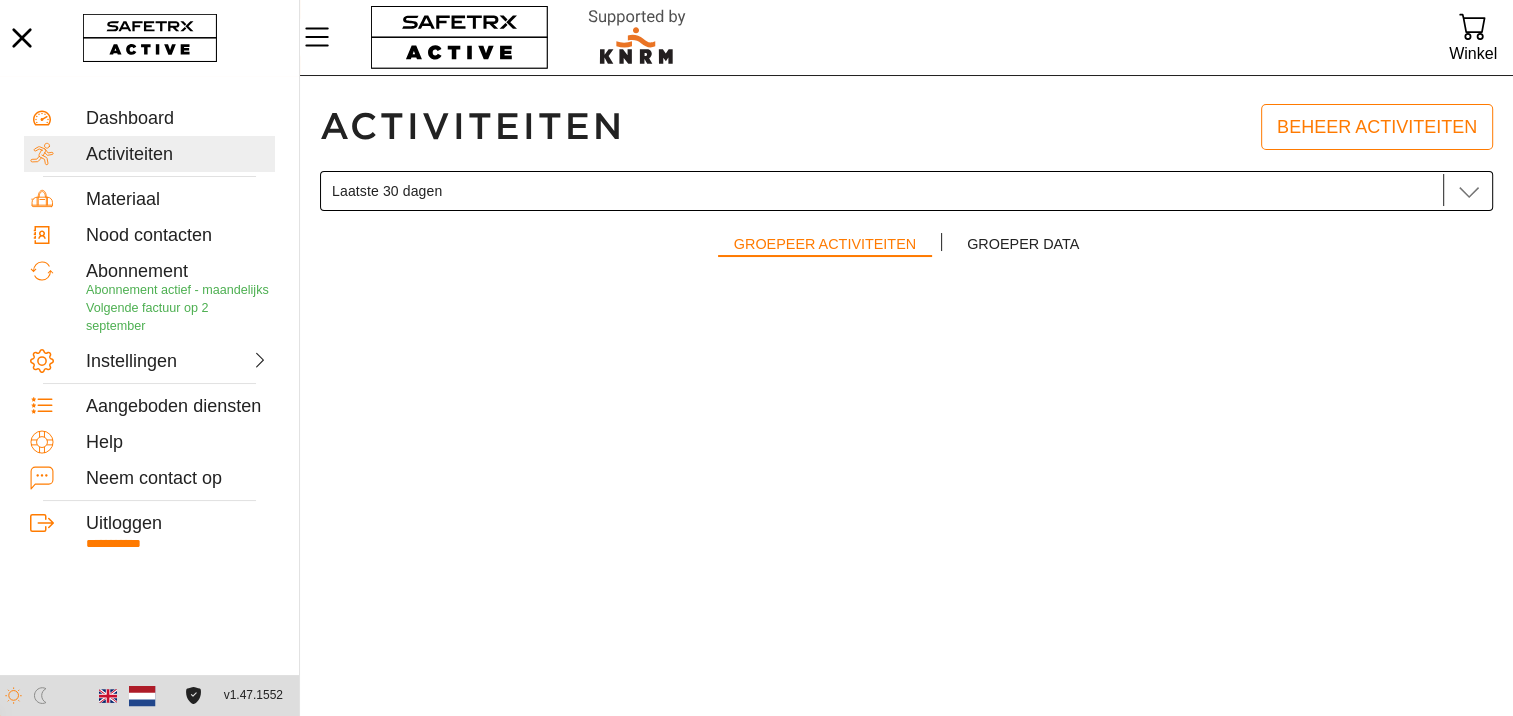 click 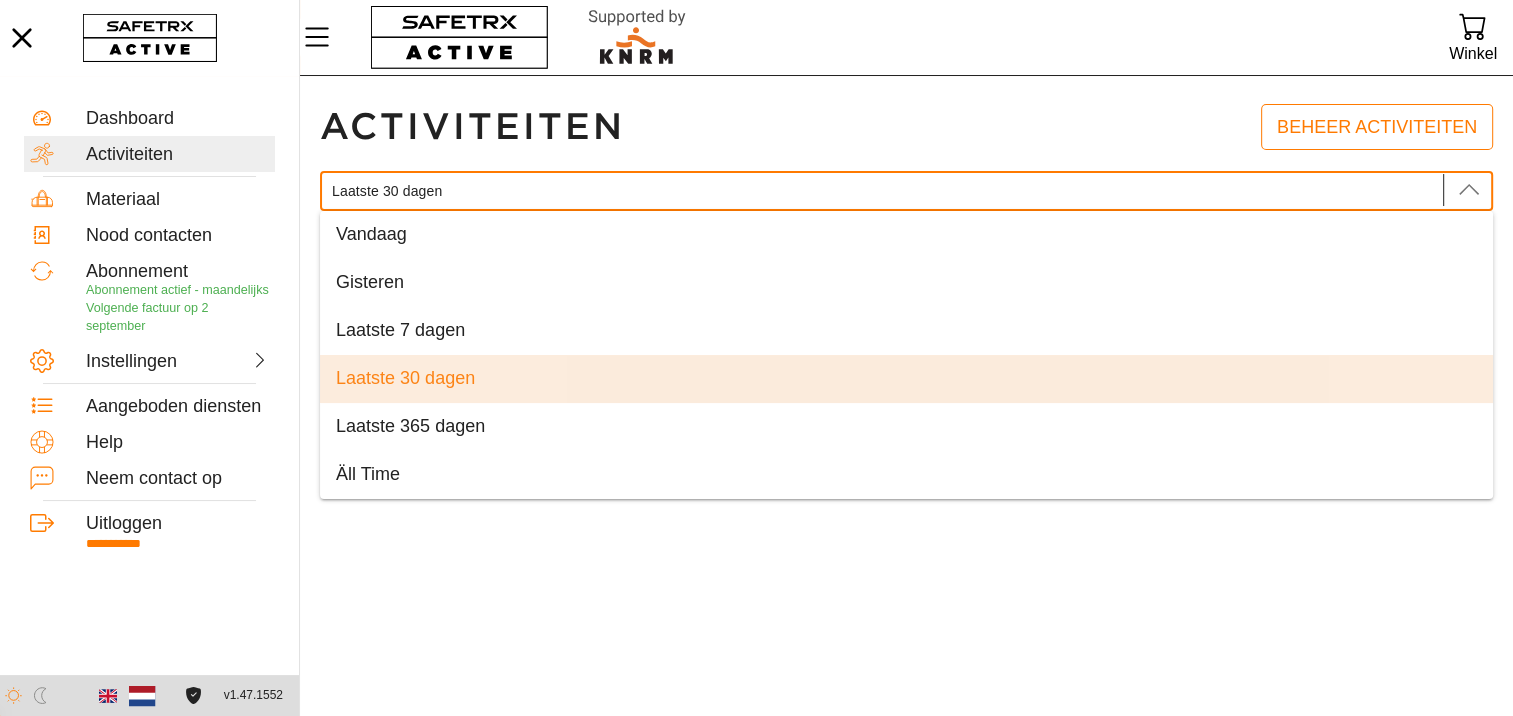 click 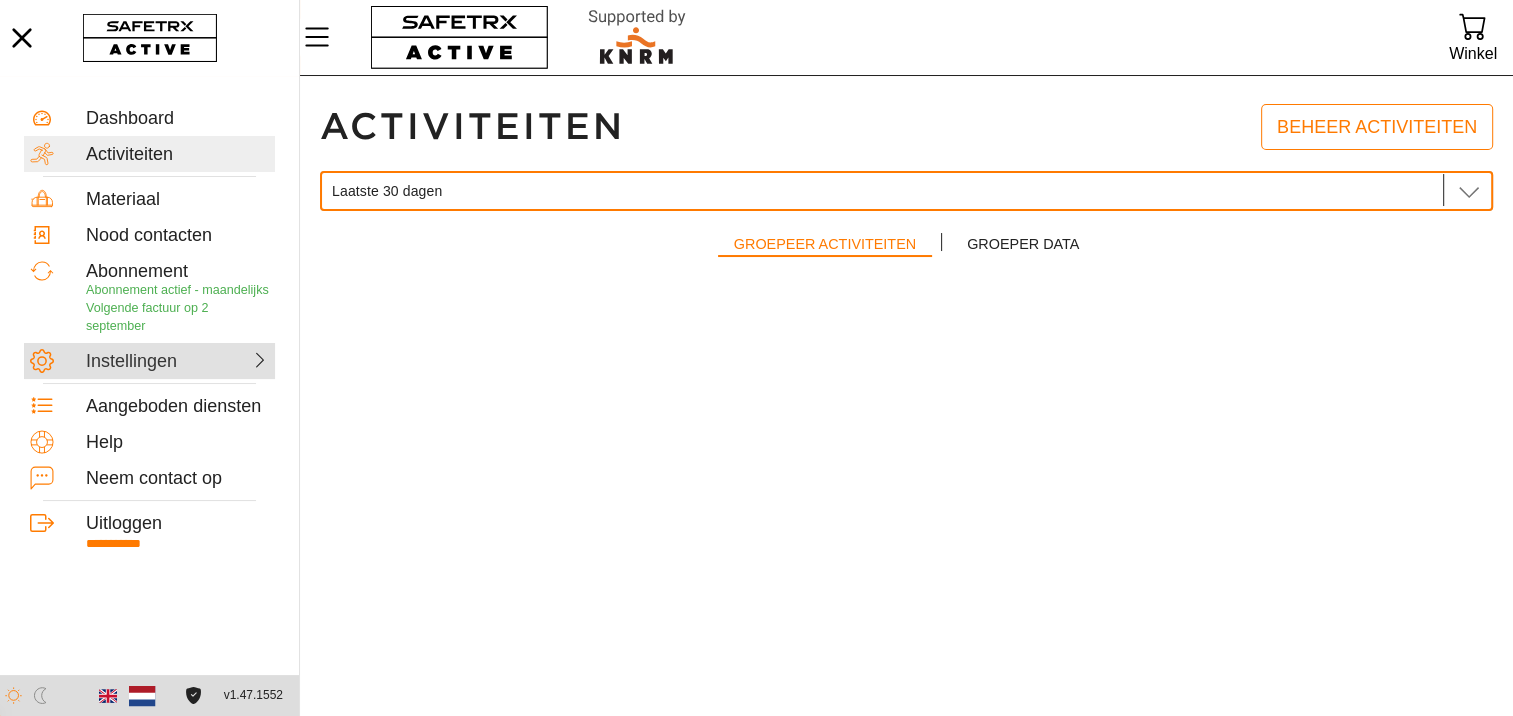 click on "Instellingen" at bounding box center (130, 362) 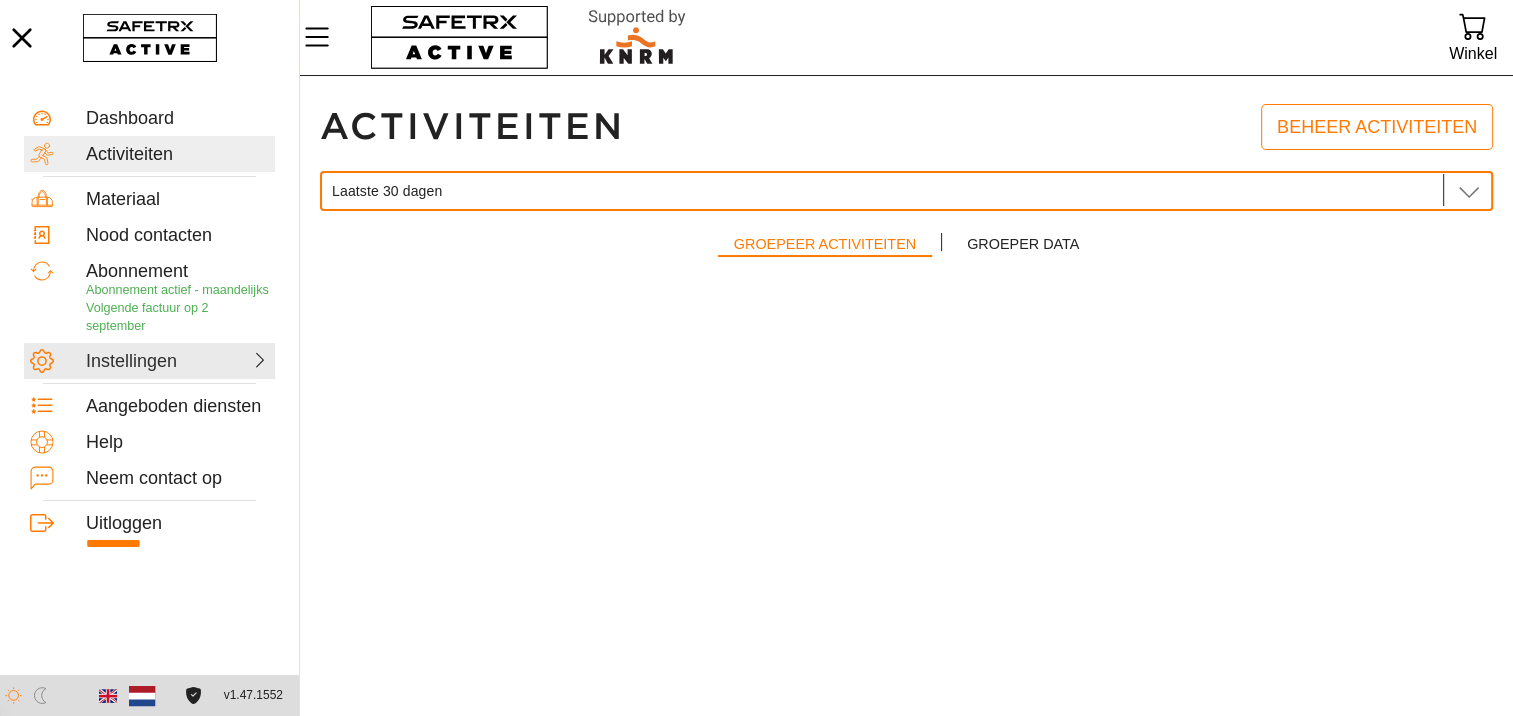 scroll, scrollTop: 0, scrollLeft: 0, axis: both 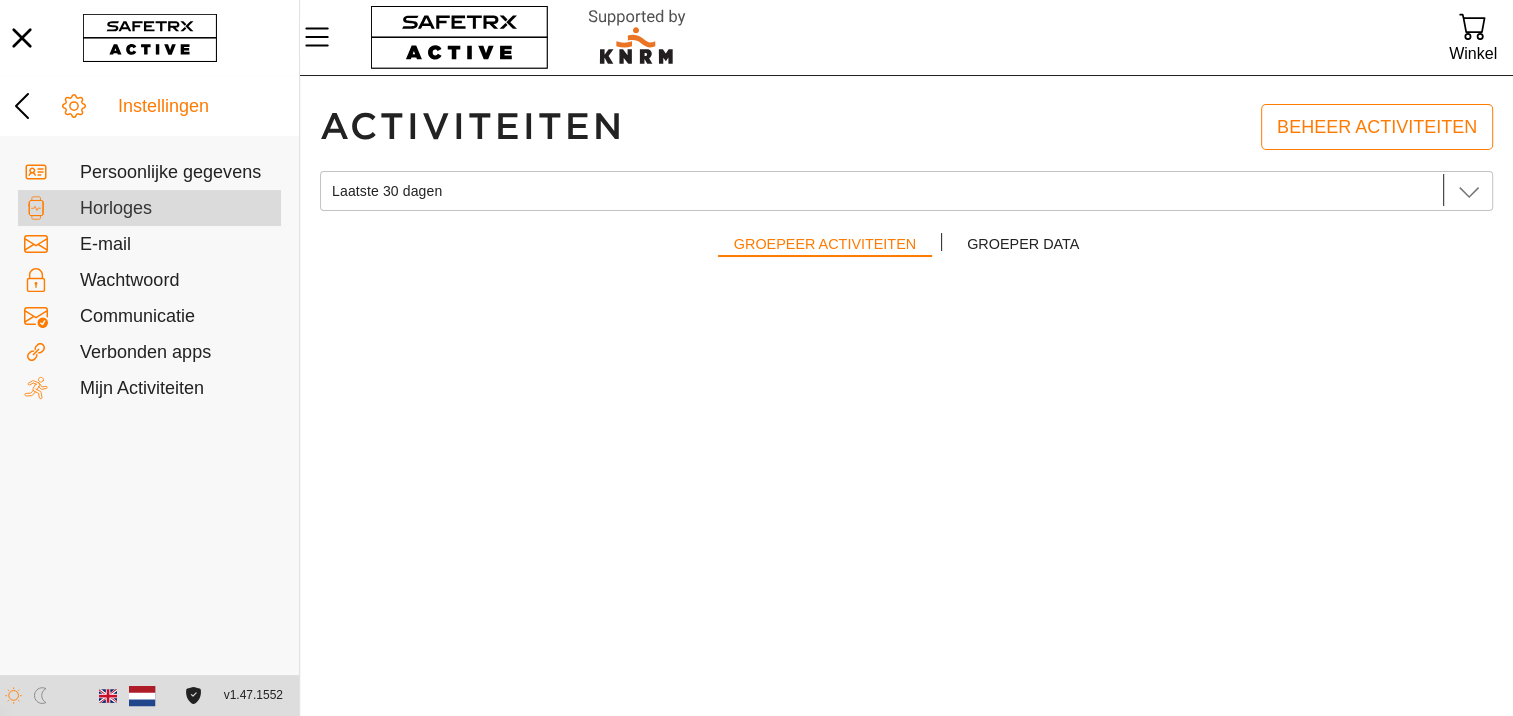 click on "Horloges" at bounding box center (177, 209) 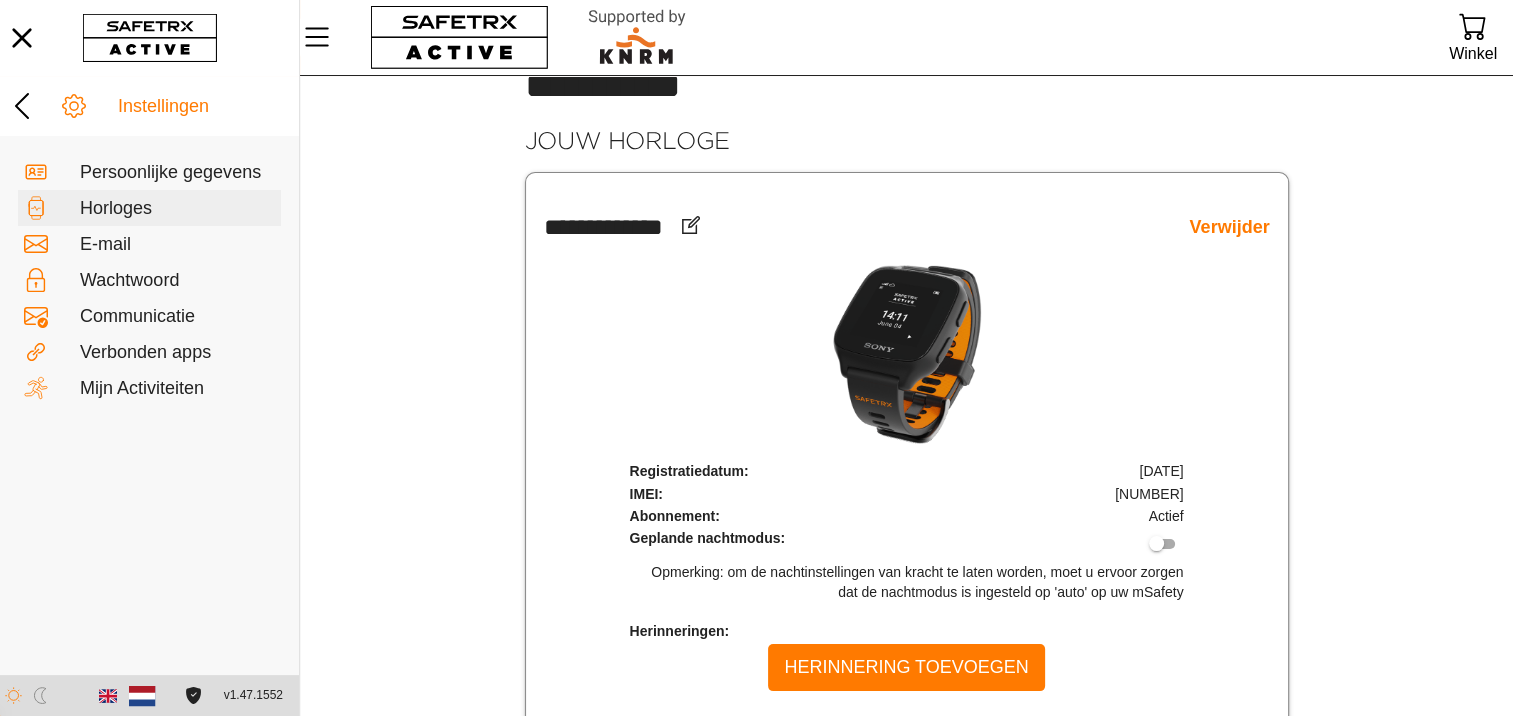 scroll, scrollTop: 64, scrollLeft: 0, axis: vertical 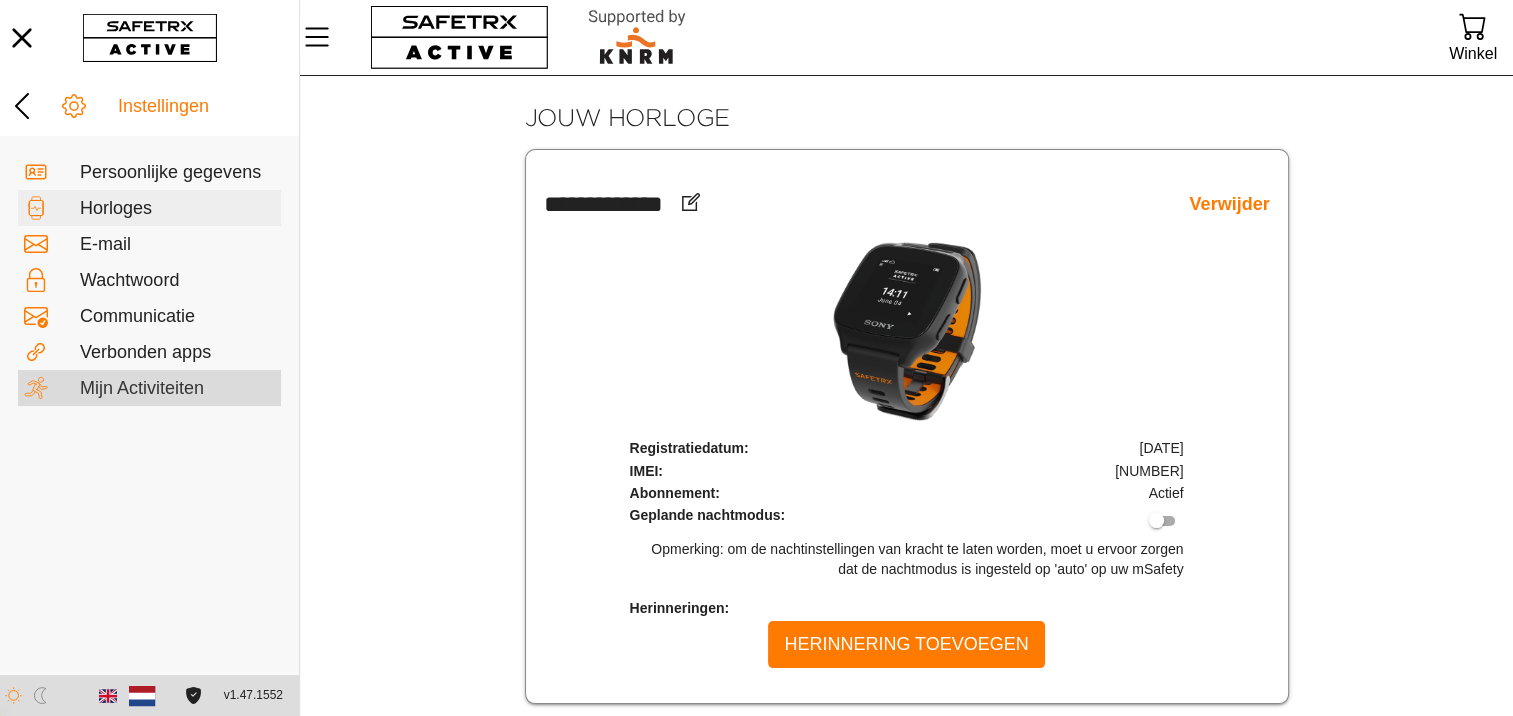 click on "Mijn Activiteiten" at bounding box center [177, 389] 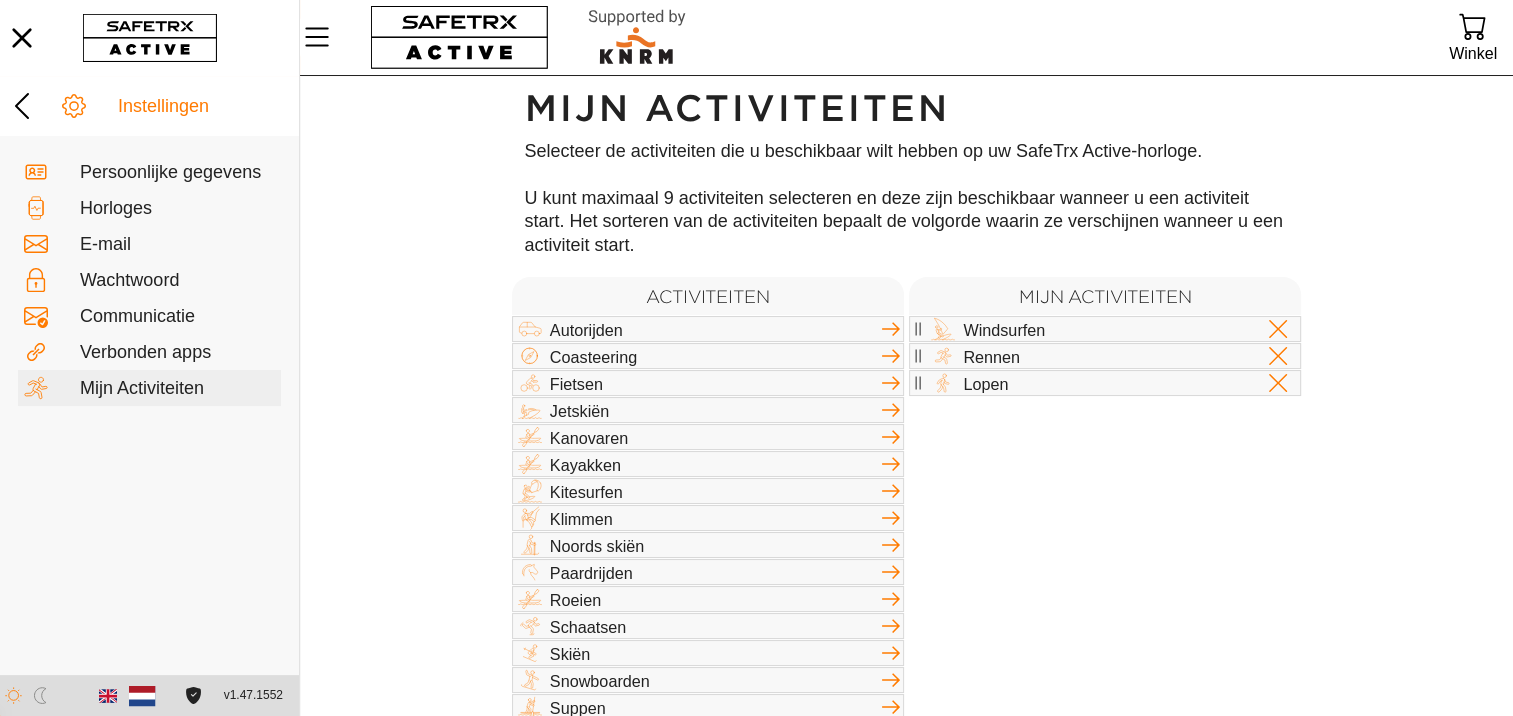 scroll, scrollTop: 0, scrollLeft: 0, axis: both 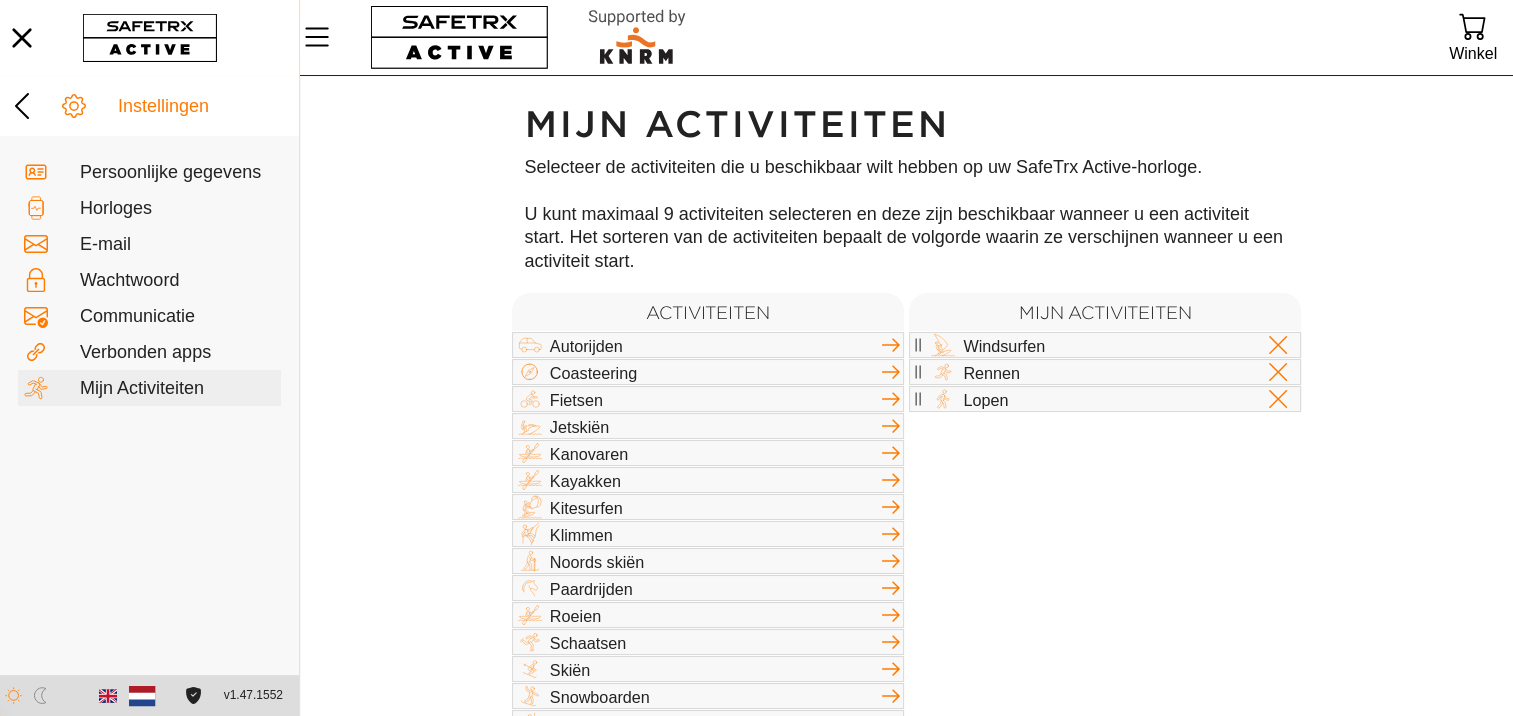 click 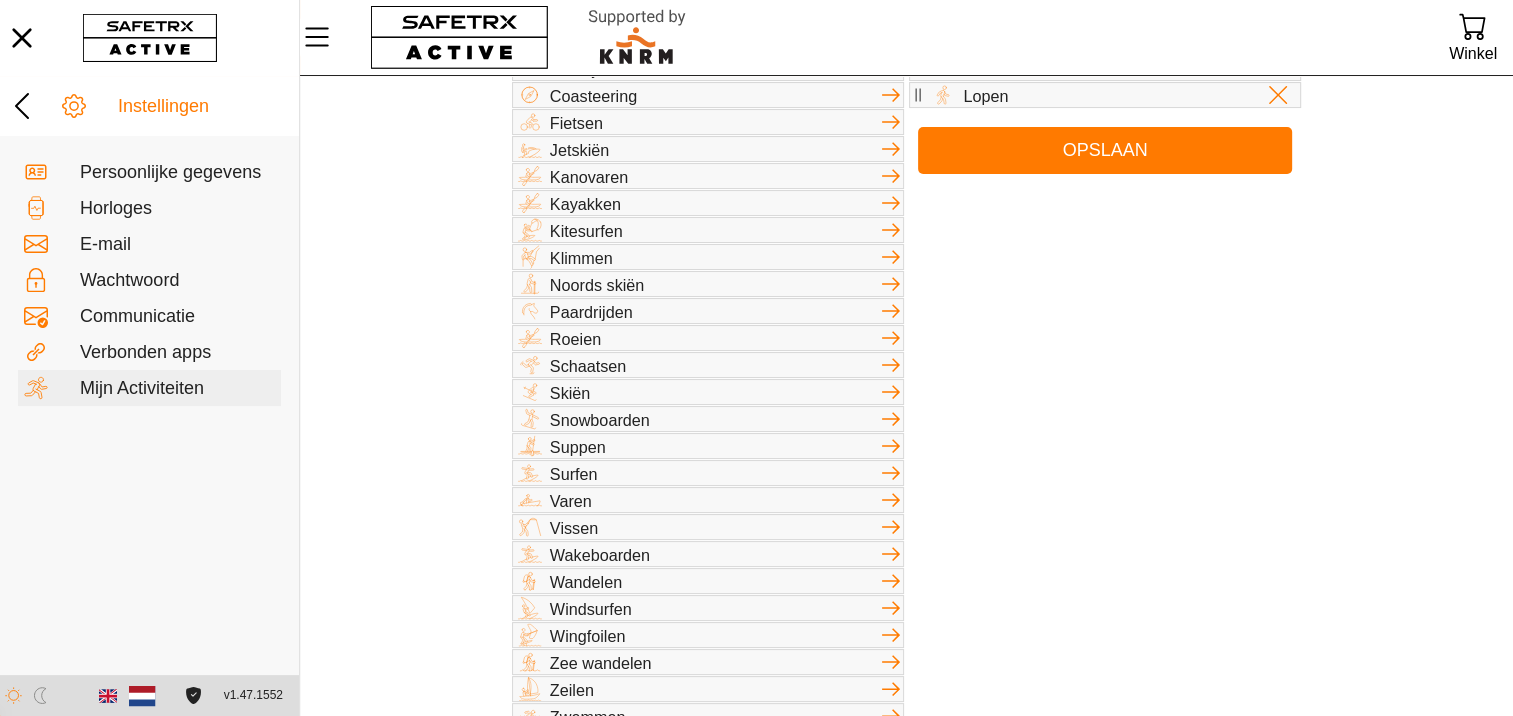 scroll, scrollTop: 300, scrollLeft: 0, axis: vertical 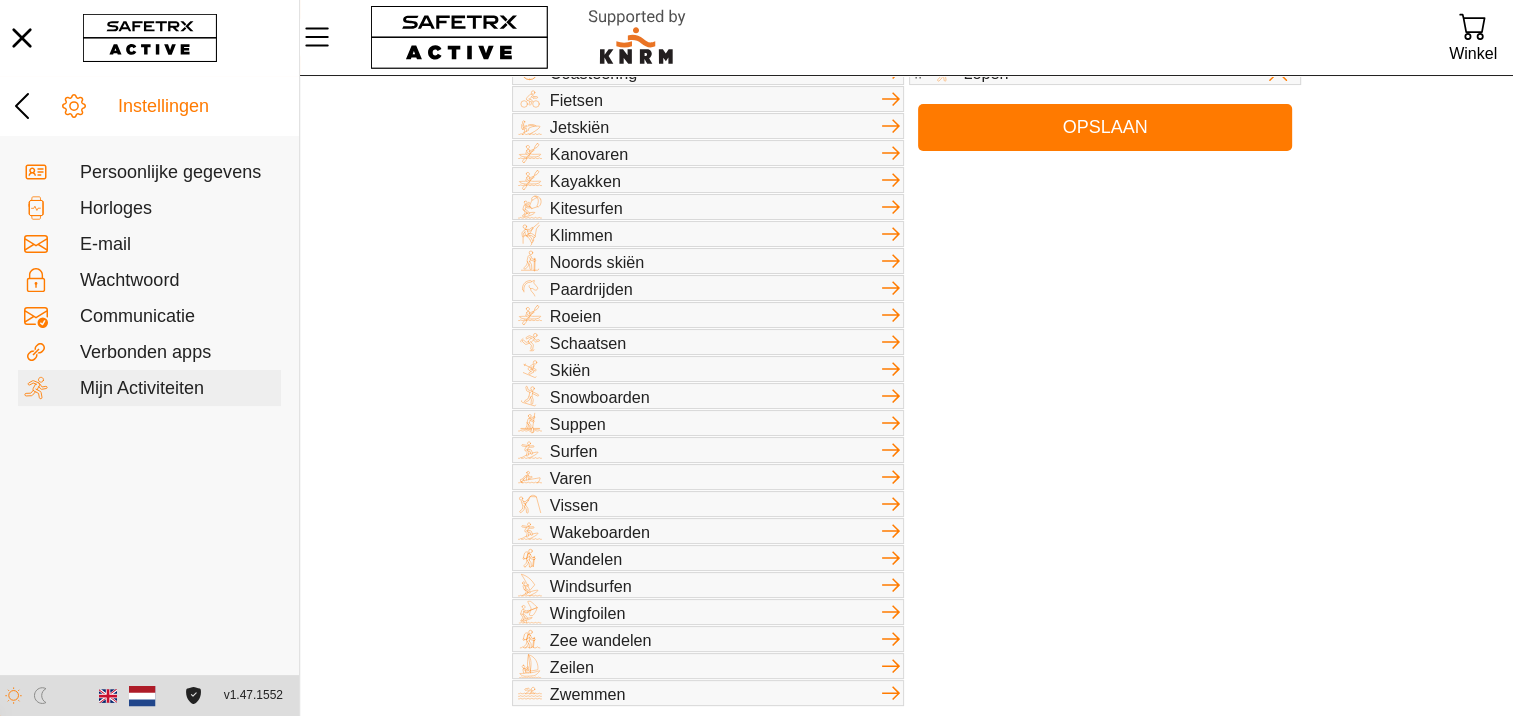 click 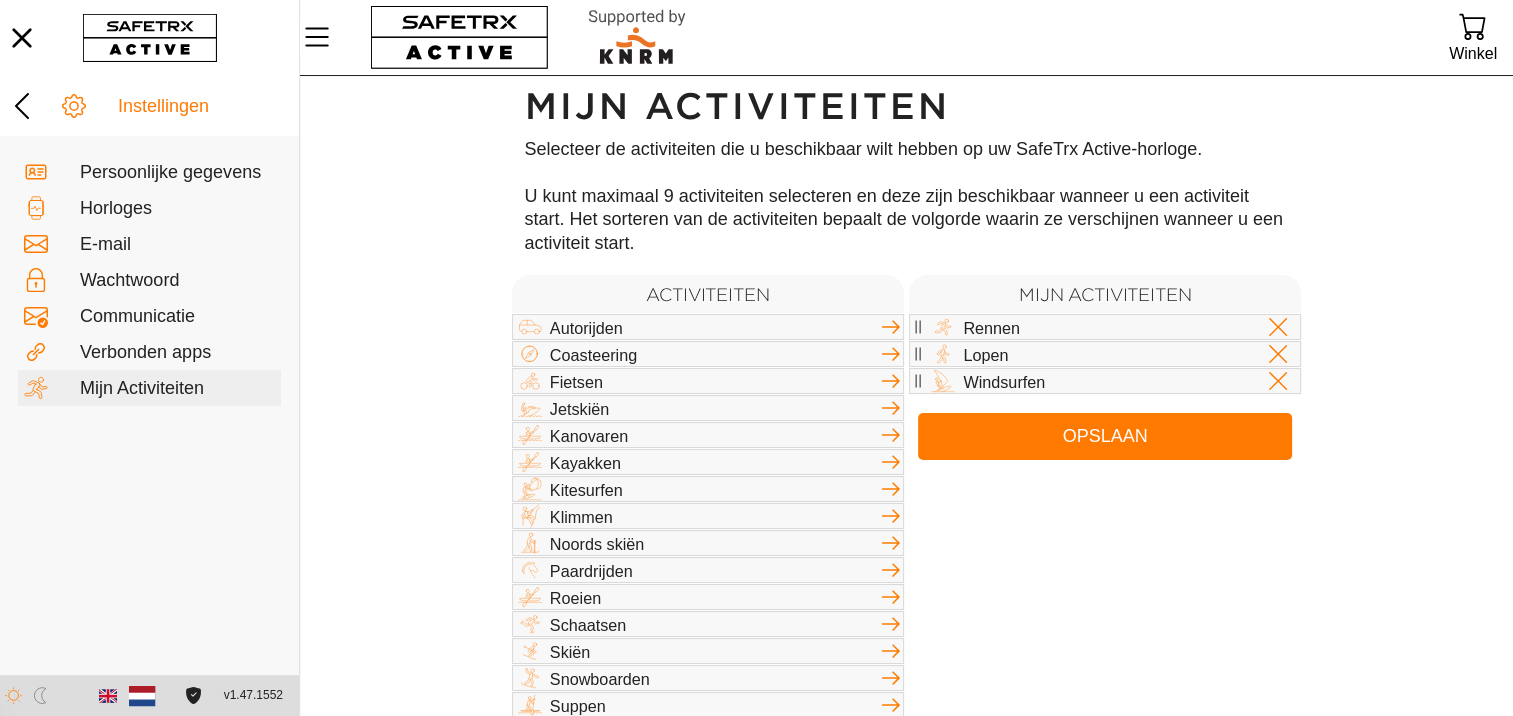 scroll, scrollTop: 0, scrollLeft: 0, axis: both 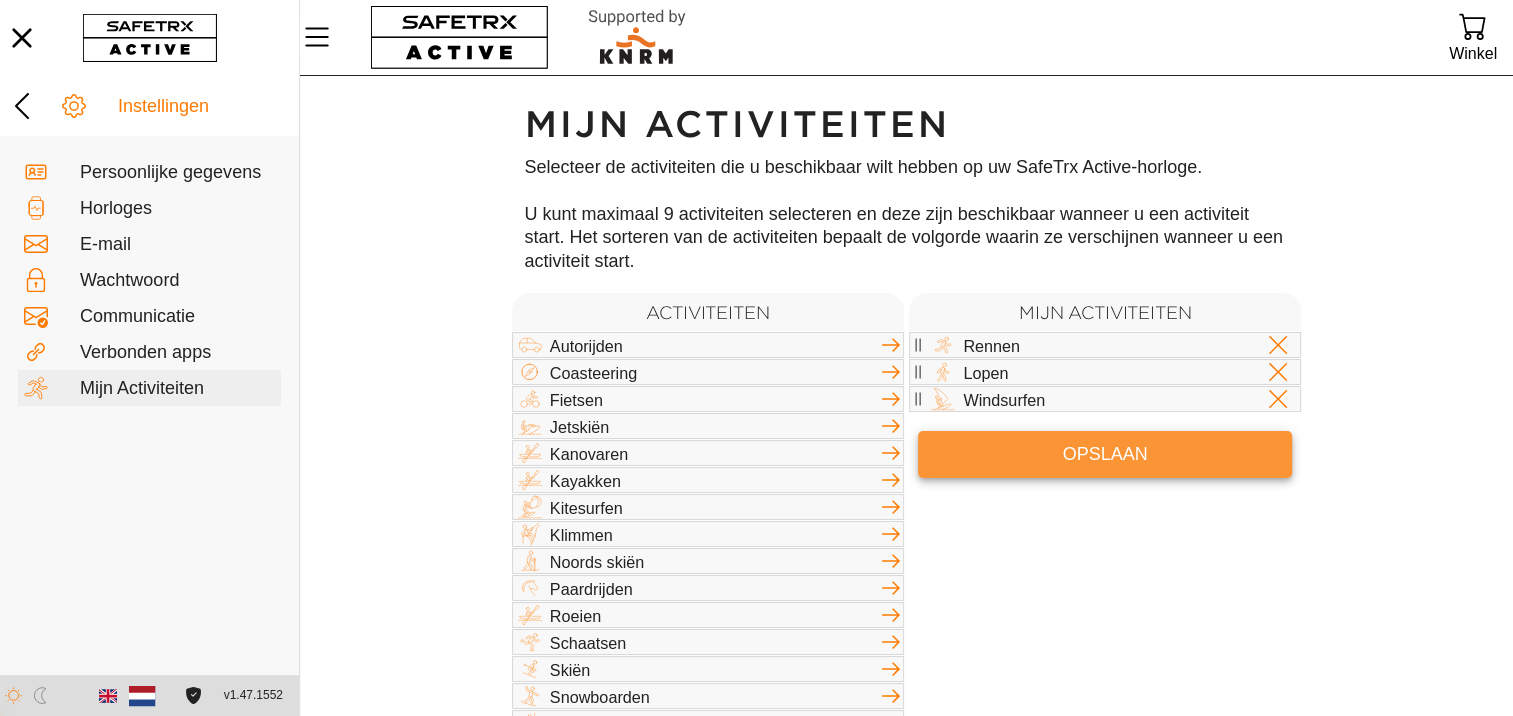 click on "Opslaan" at bounding box center (1105, 454) 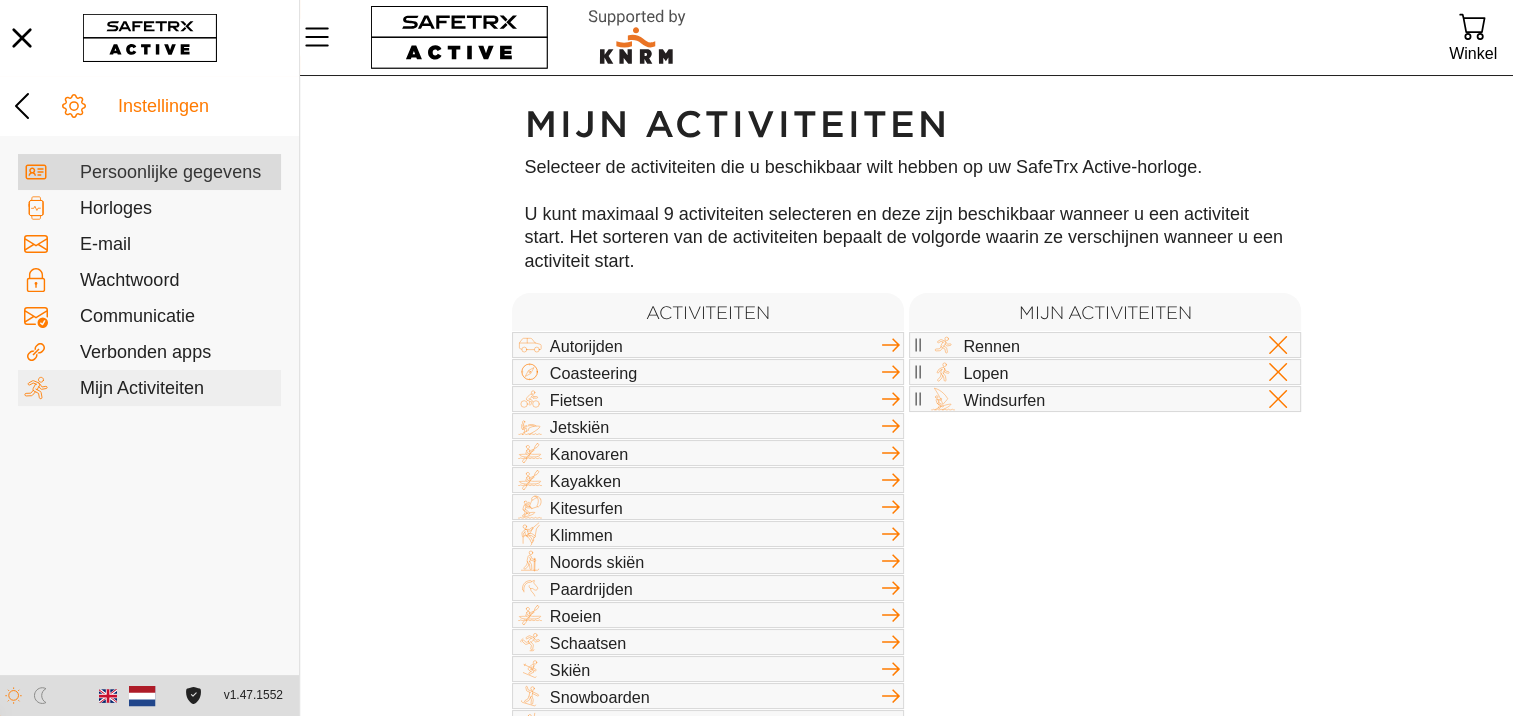 click on "Persoonlijke gegevens" at bounding box center (177, 173) 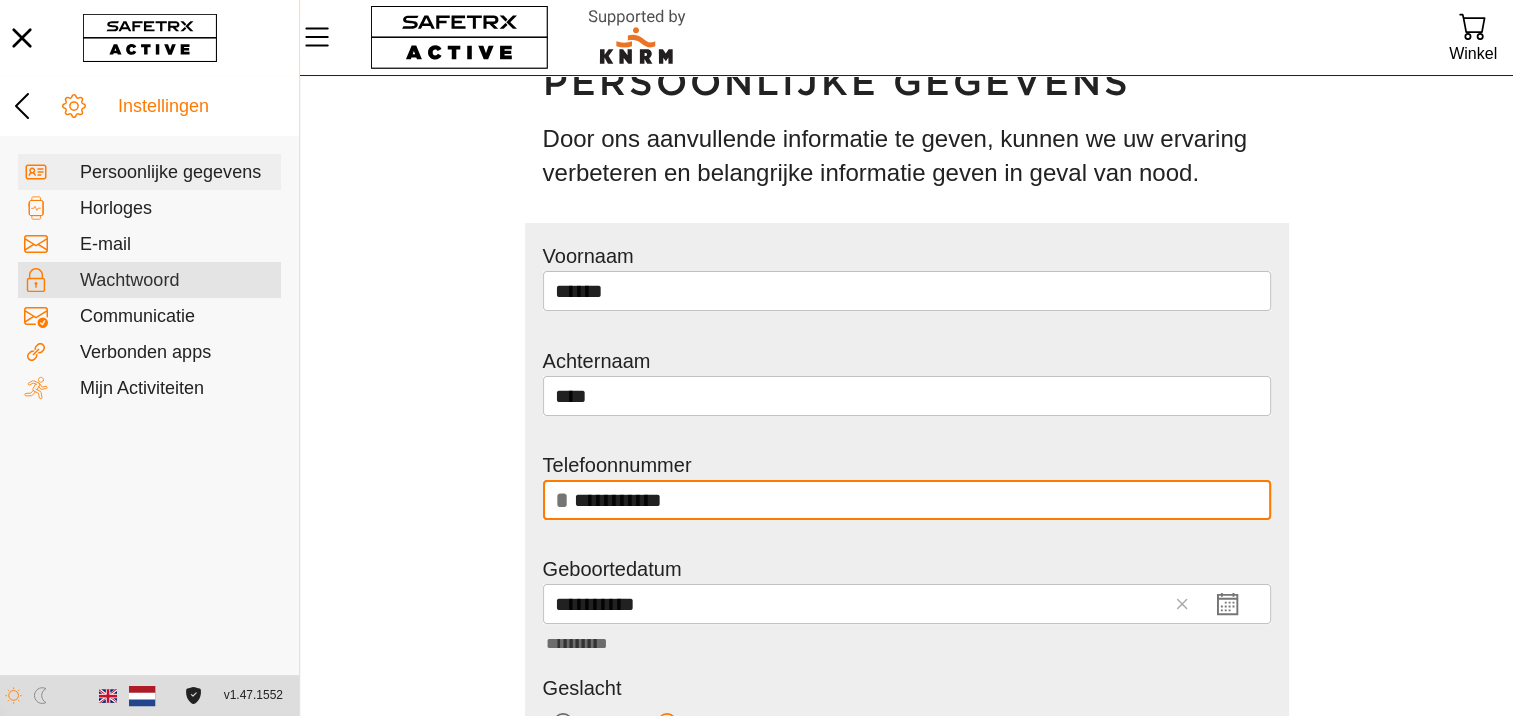 scroll, scrollTop: 39, scrollLeft: 0, axis: vertical 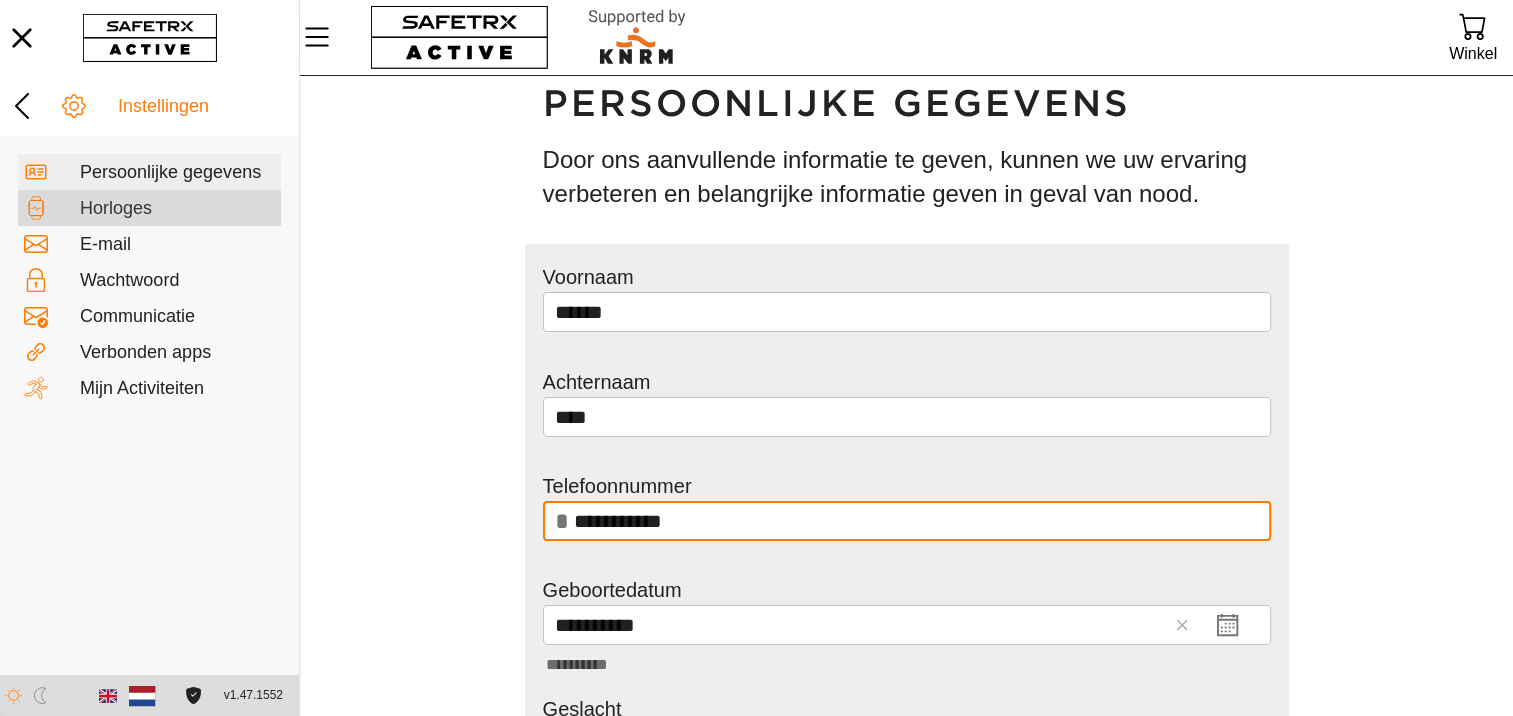 click on "Horloges" at bounding box center (177, 209) 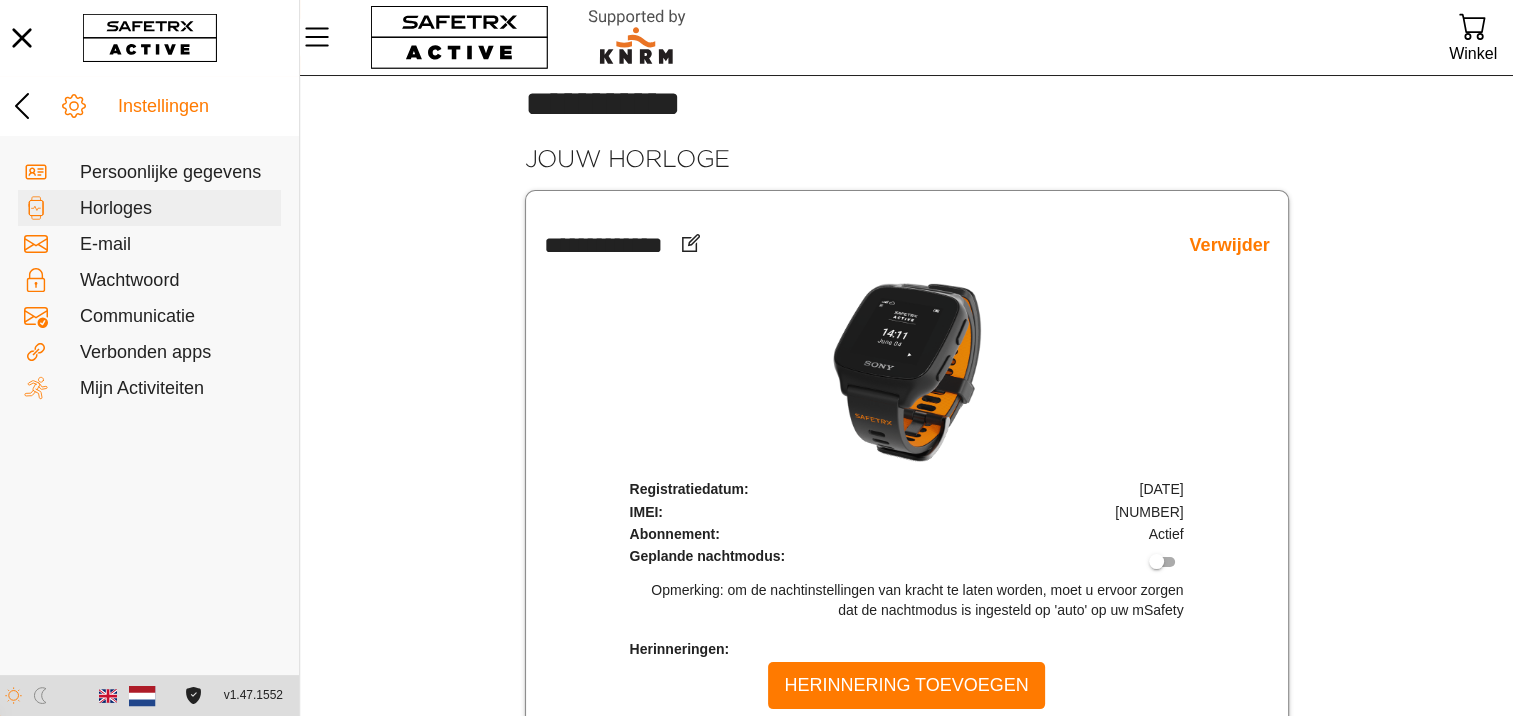 scroll, scrollTop: 64, scrollLeft: 0, axis: vertical 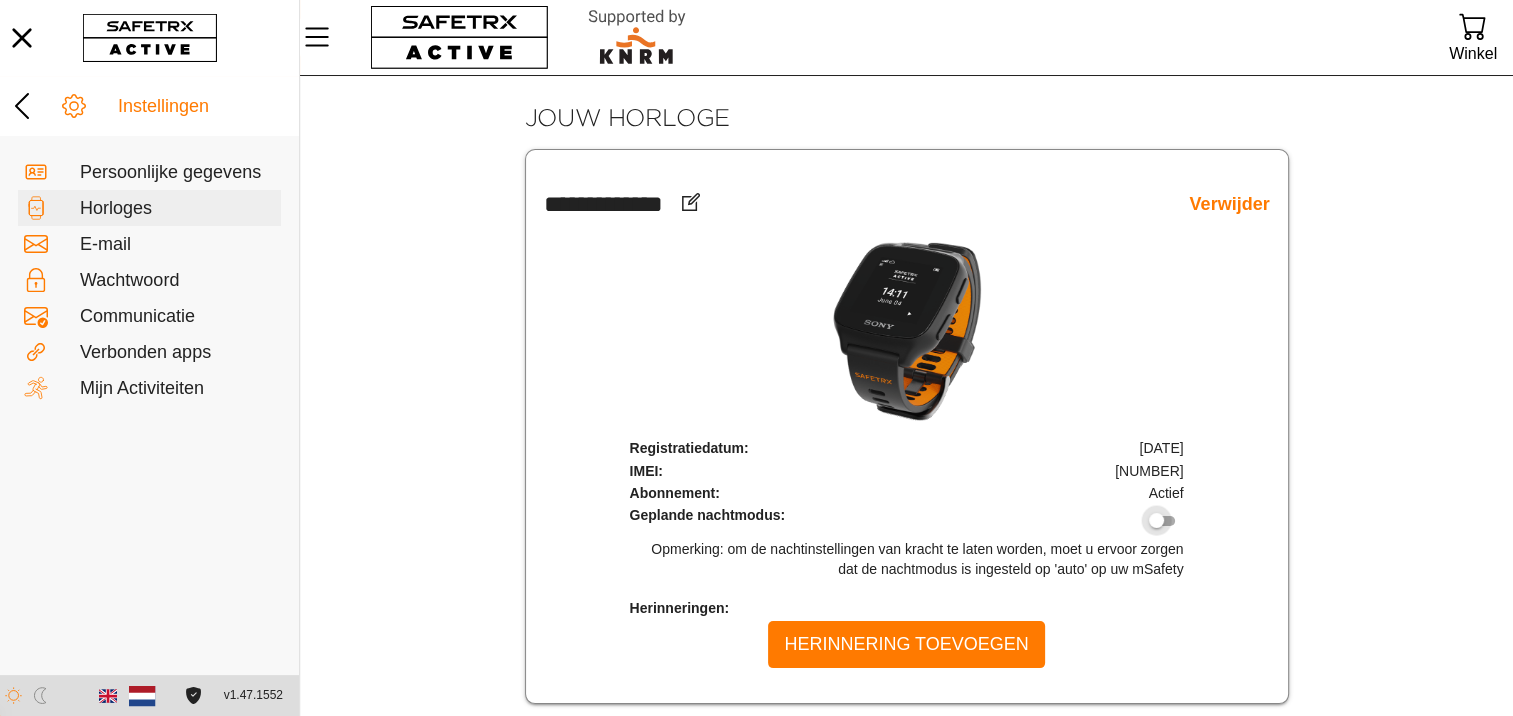 click at bounding box center (1156, 520) 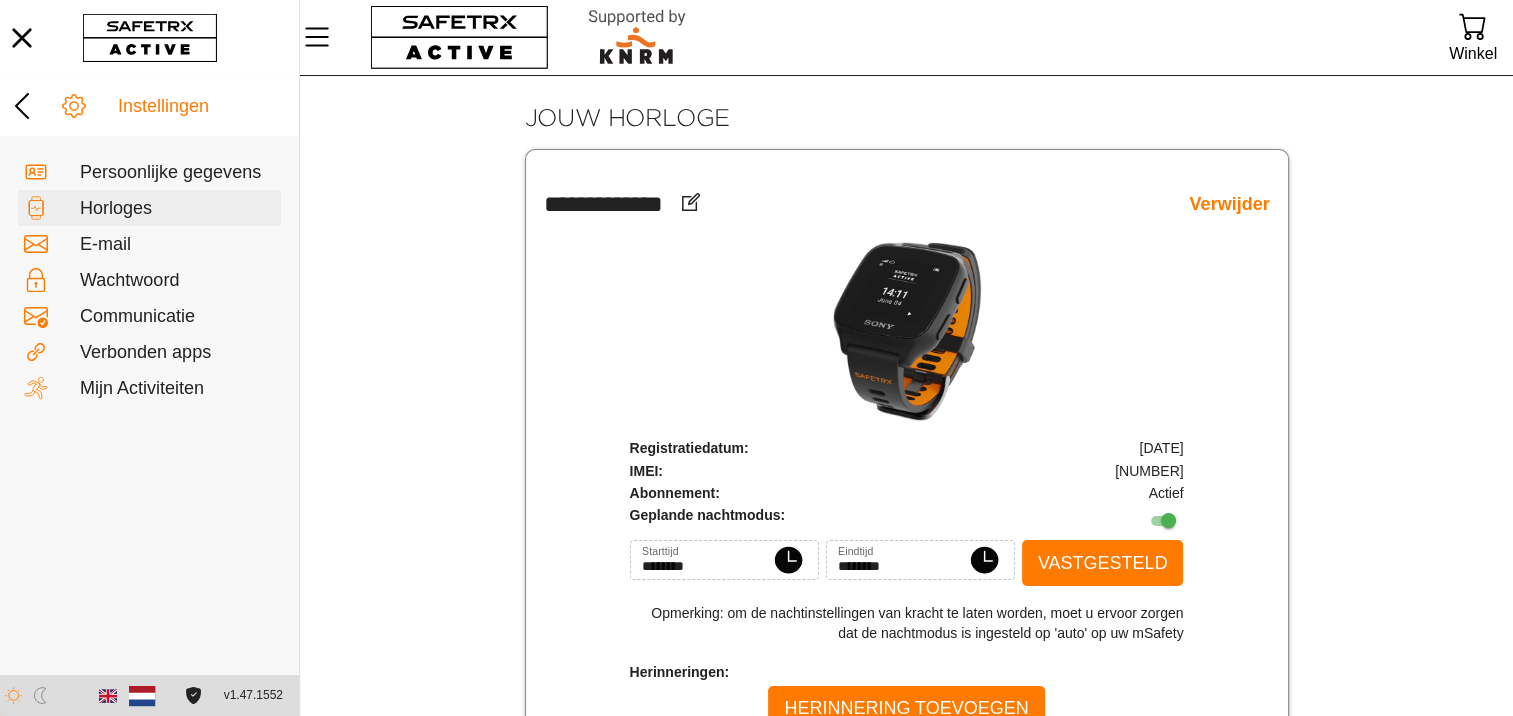 scroll, scrollTop: 128, scrollLeft: 0, axis: vertical 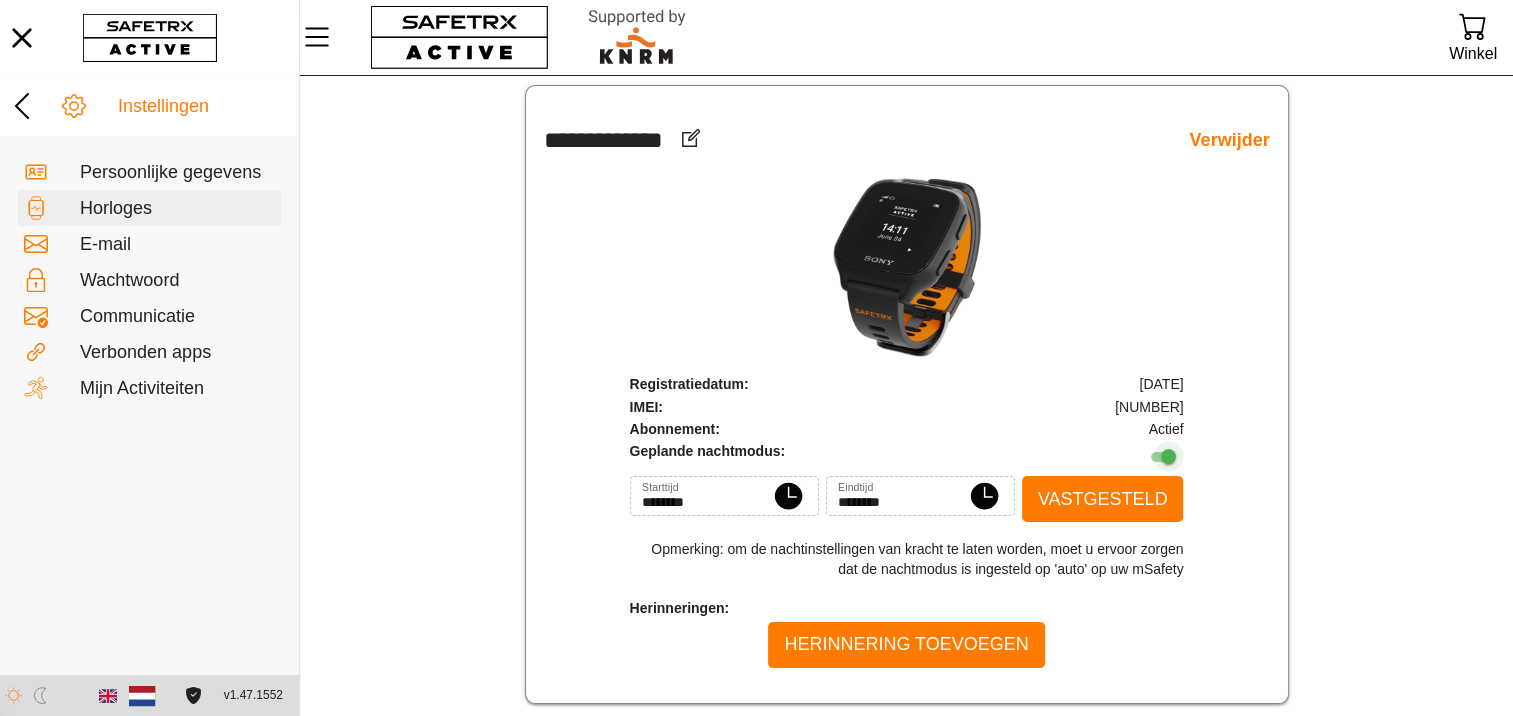 click at bounding box center [1163, 457] 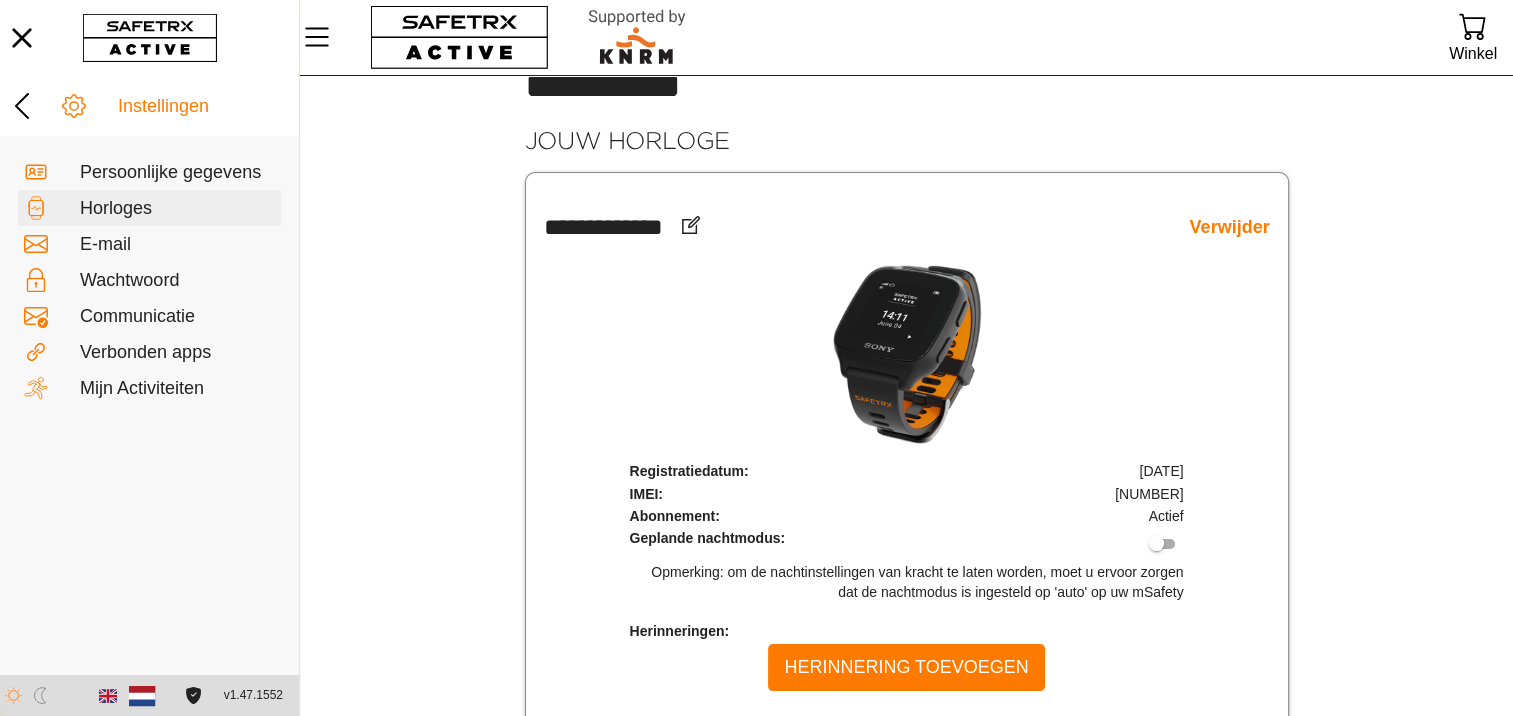 scroll, scrollTop: 64, scrollLeft: 0, axis: vertical 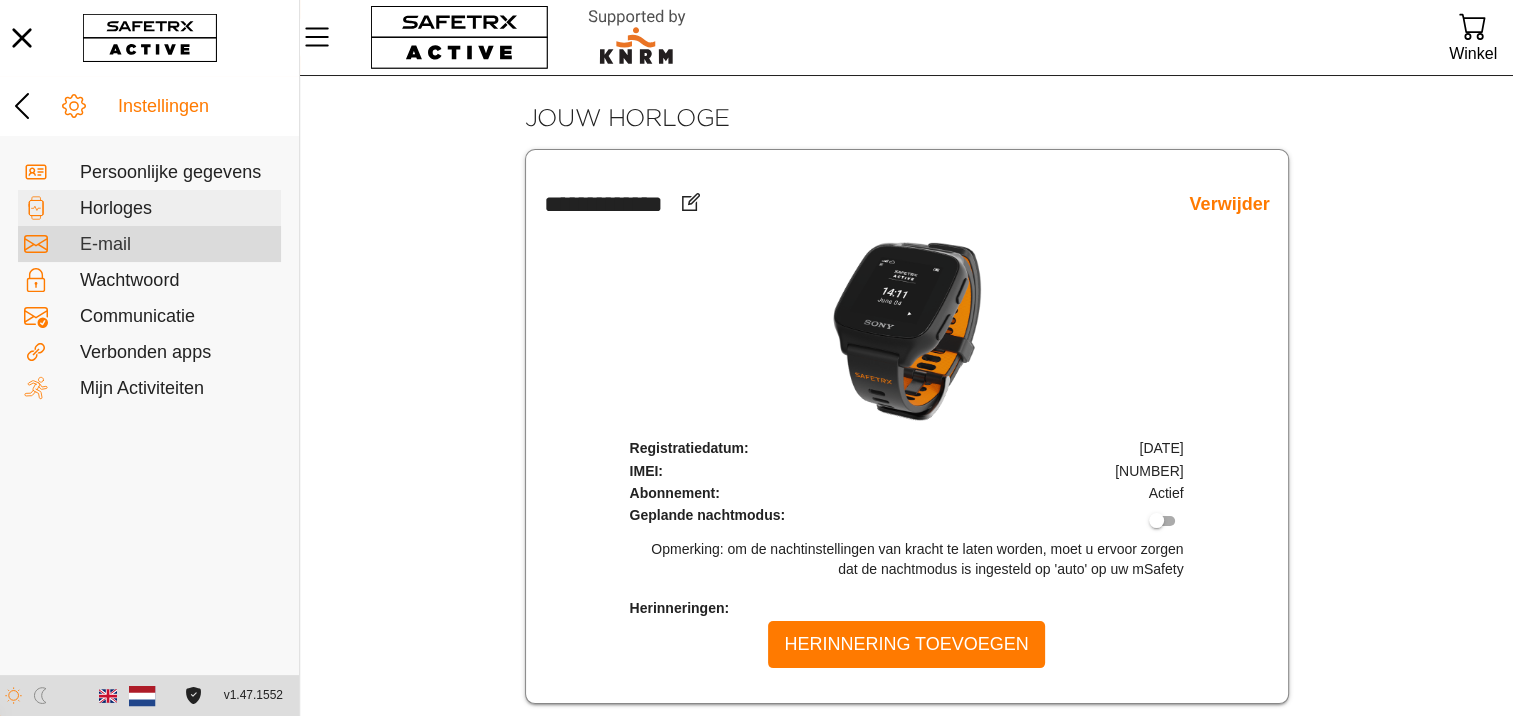 click on "E-mail" at bounding box center [177, 245] 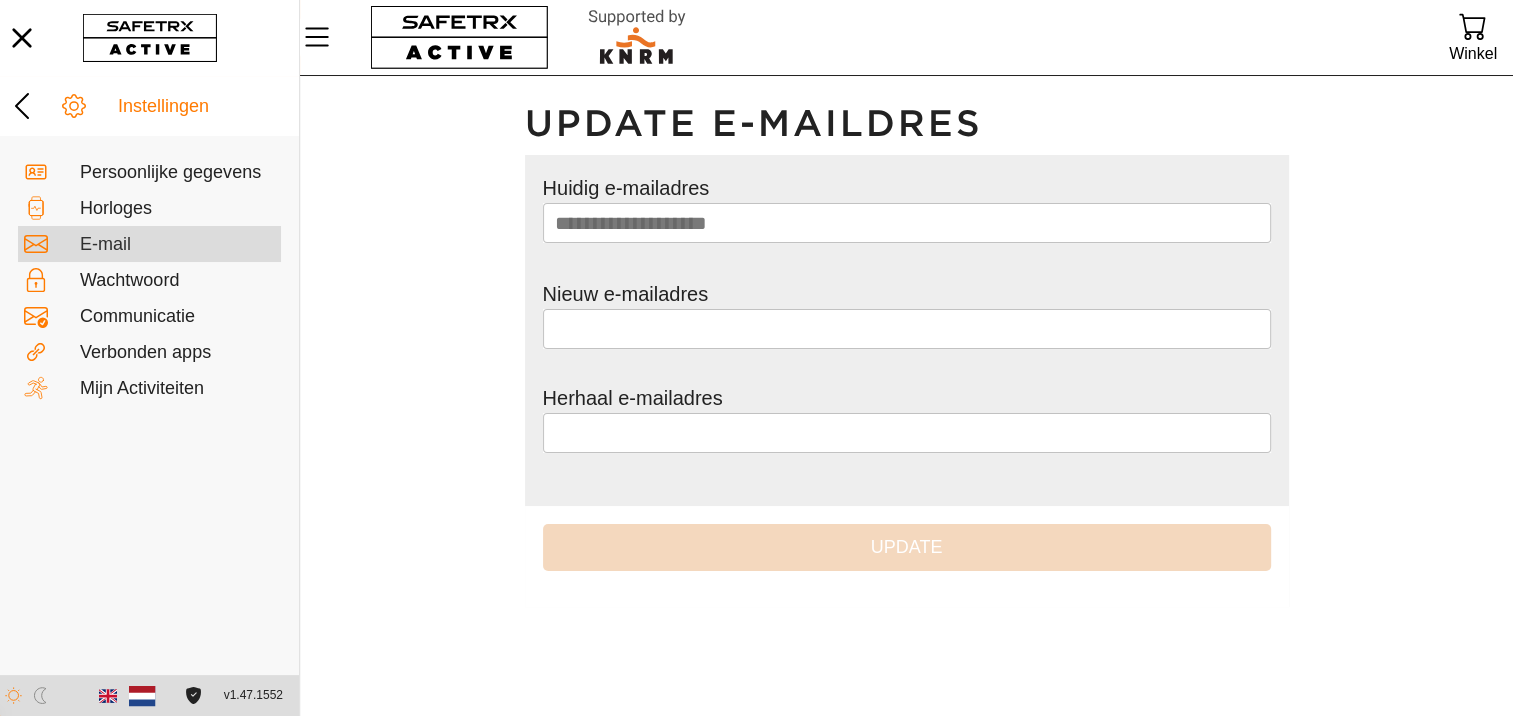 scroll, scrollTop: 0, scrollLeft: 0, axis: both 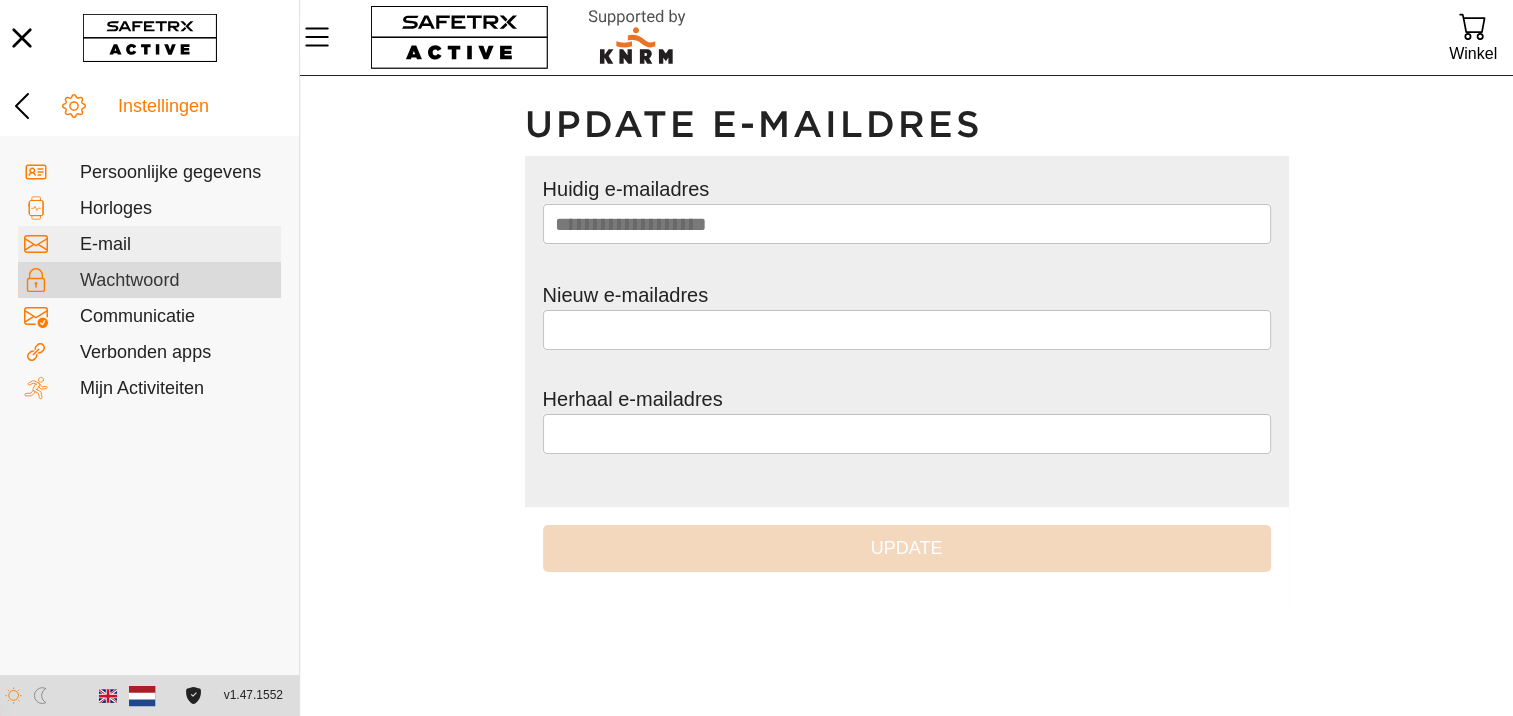 click on "Wachtwoord" at bounding box center (177, 281) 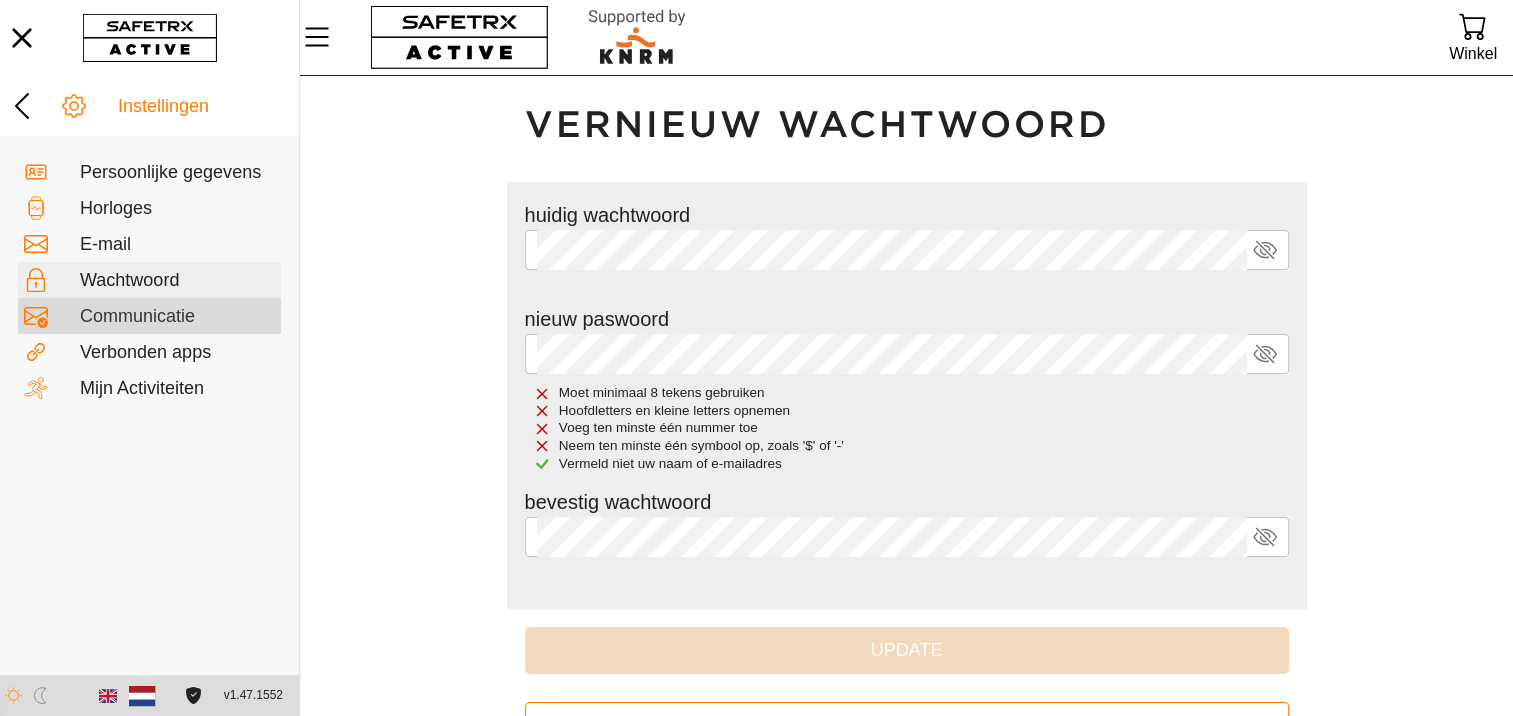 click on "Communicatie" at bounding box center (177, 317) 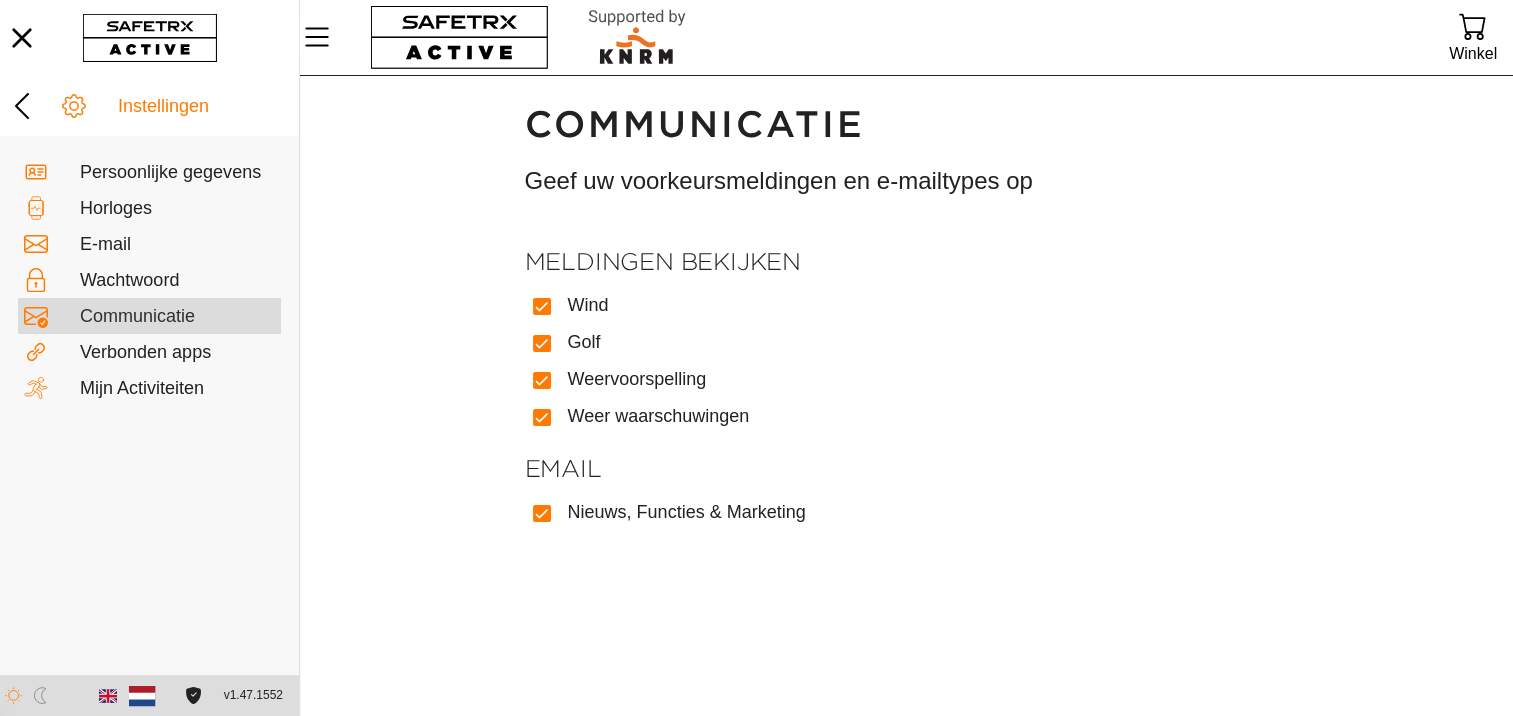 scroll, scrollTop: 0, scrollLeft: 0, axis: both 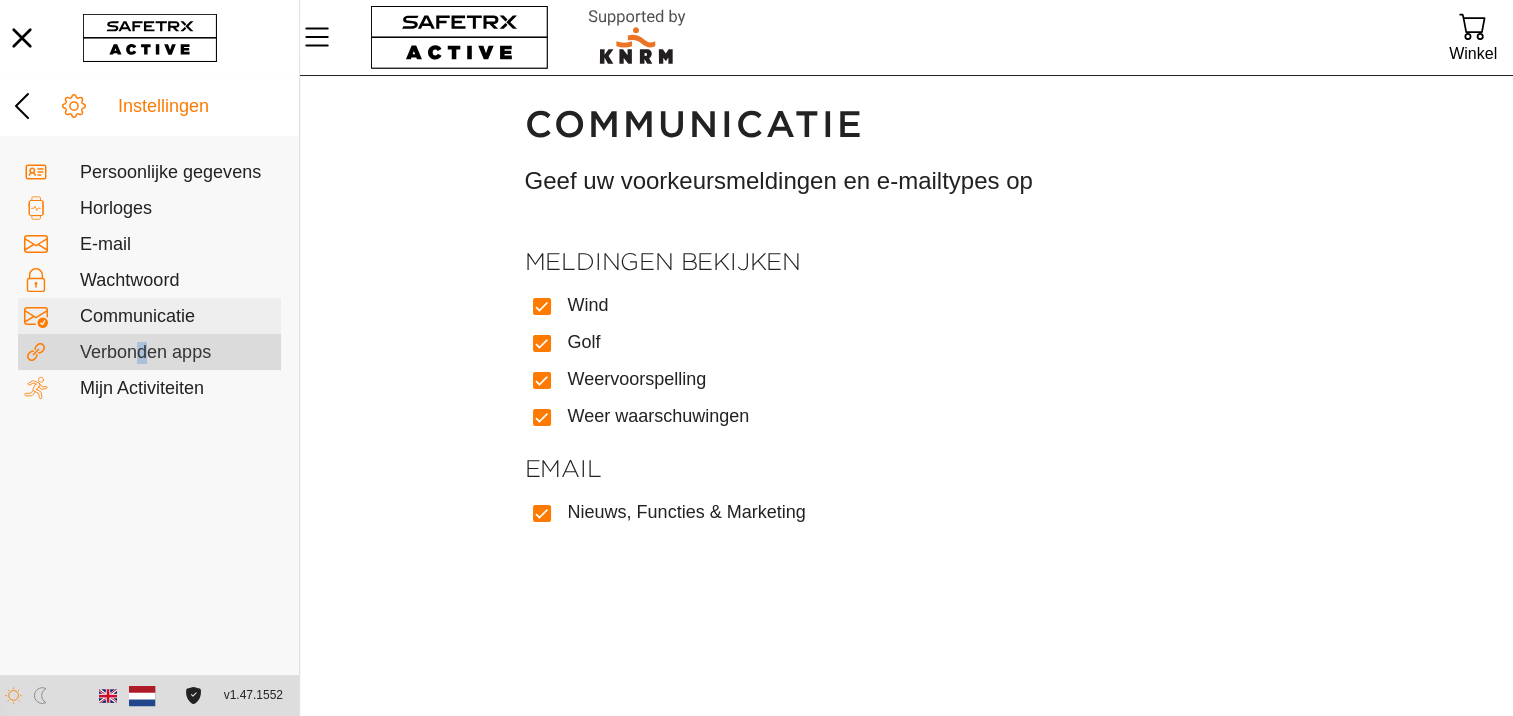 click on "Verbonden apps" at bounding box center (177, 353) 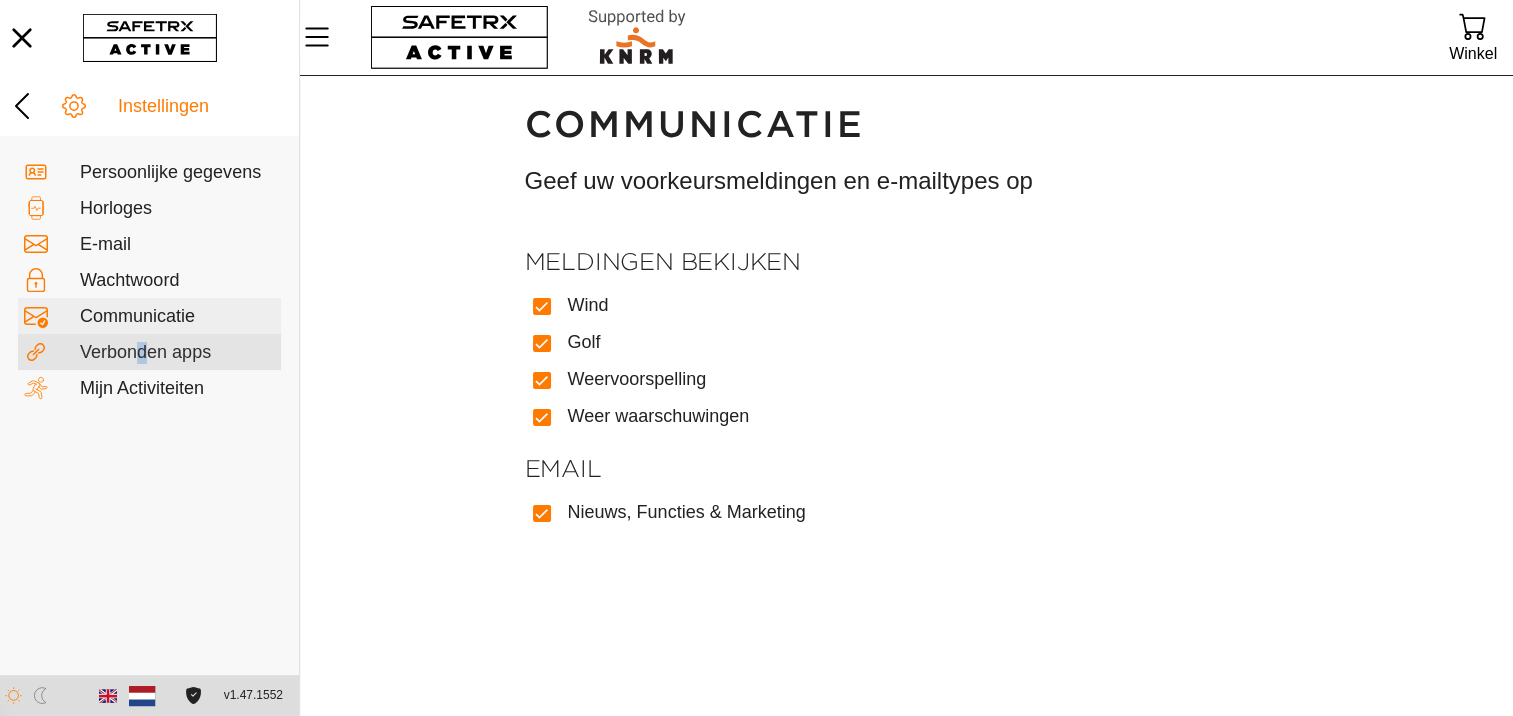 scroll, scrollTop: 0, scrollLeft: 0, axis: both 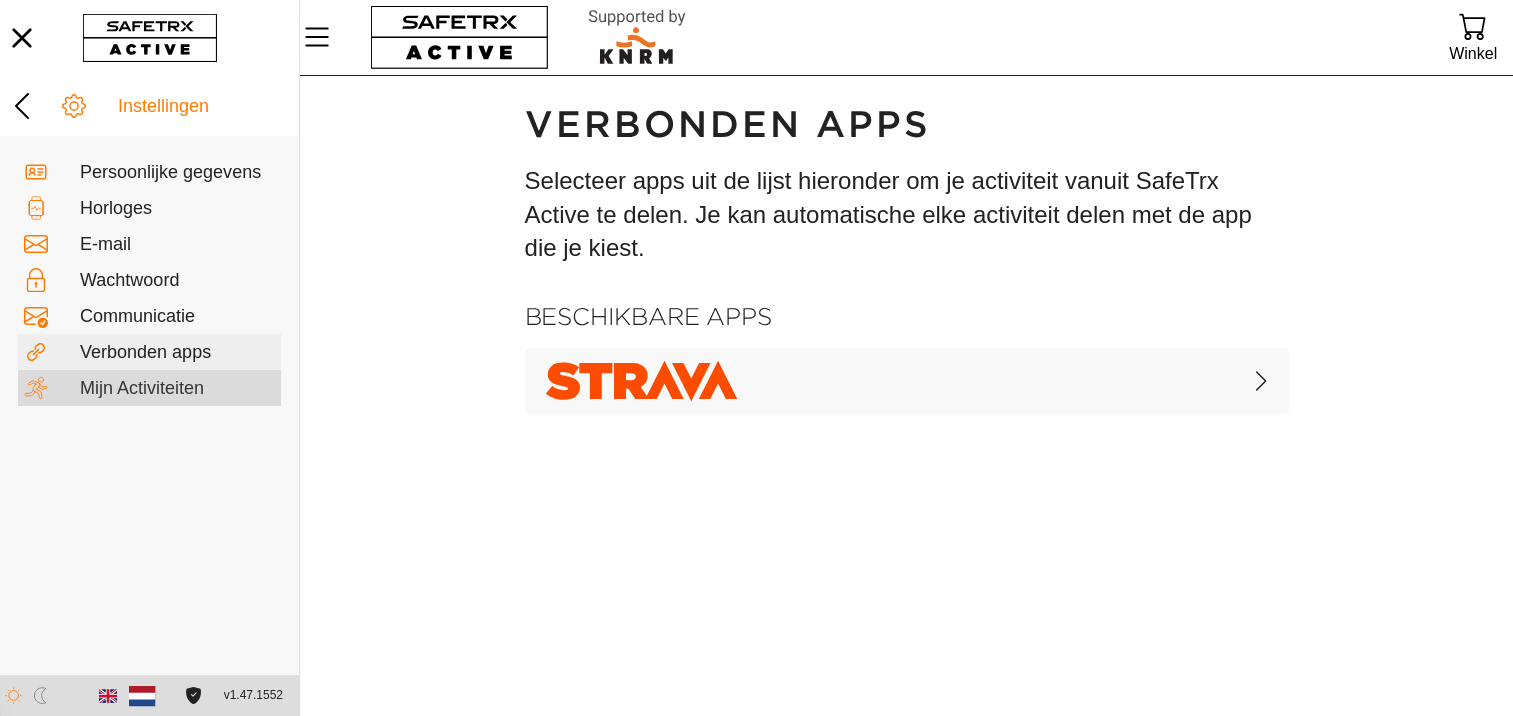 drag, startPoint x: 141, startPoint y: 353, endPoint x: 133, endPoint y: 388, distance: 35.902645 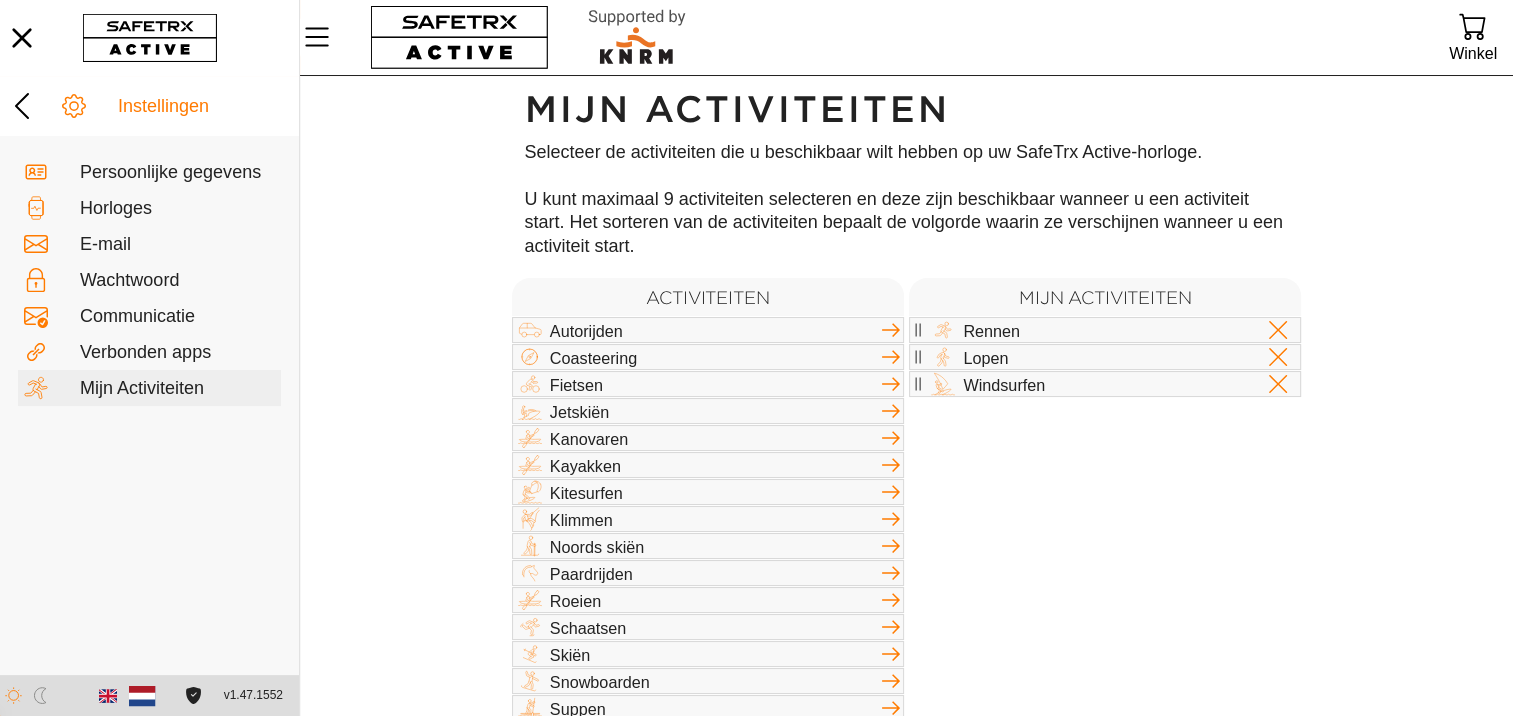 scroll, scrollTop: 0, scrollLeft: 0, axis: both 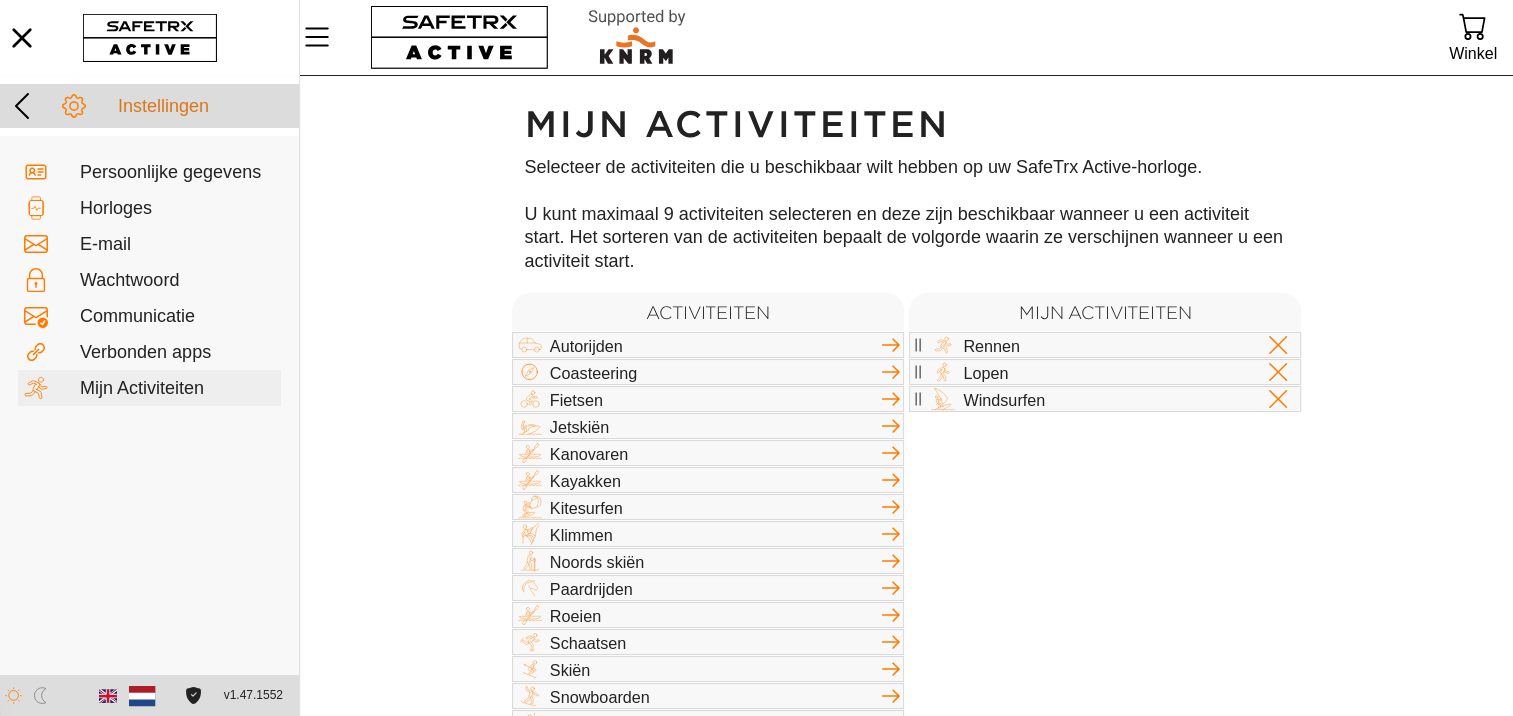 click 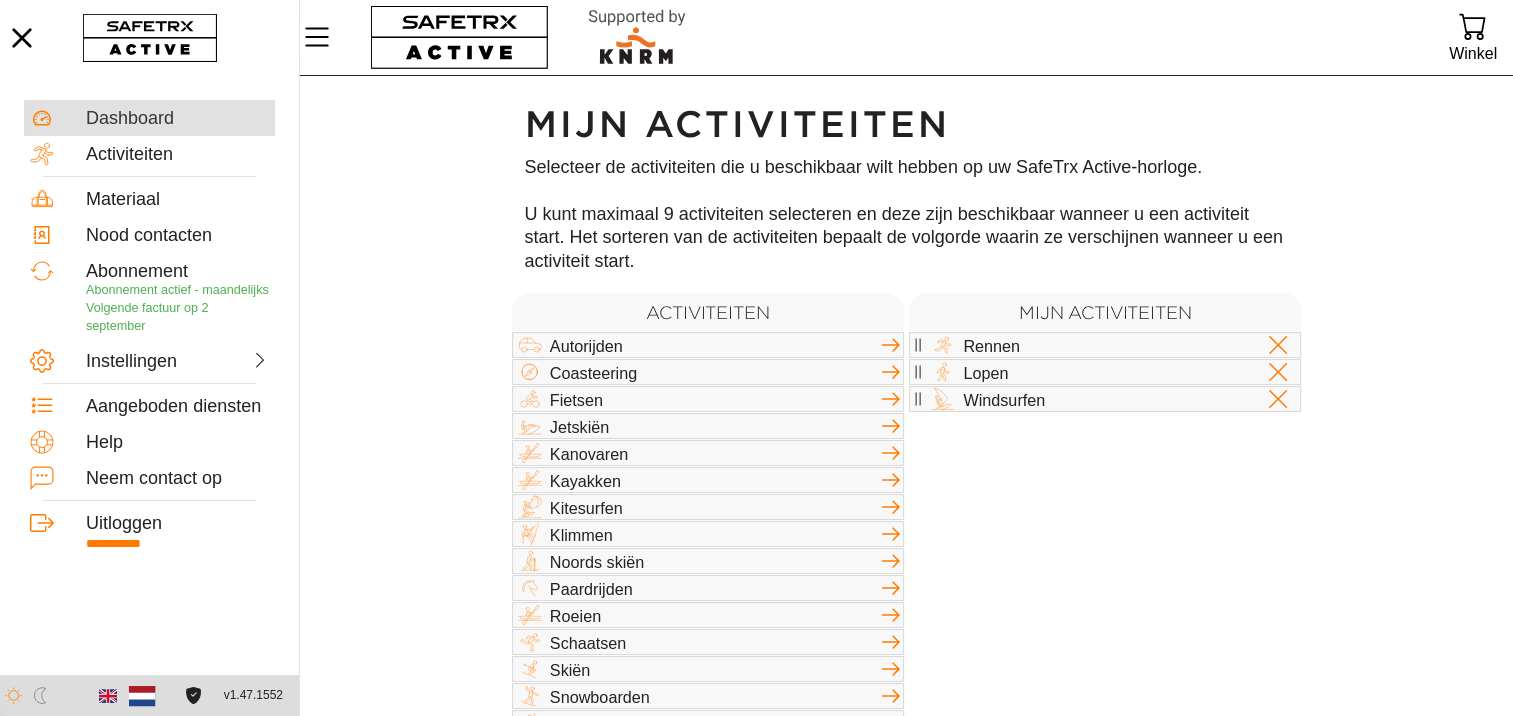 click on "Dashboard" at bounding box center (177, 119) 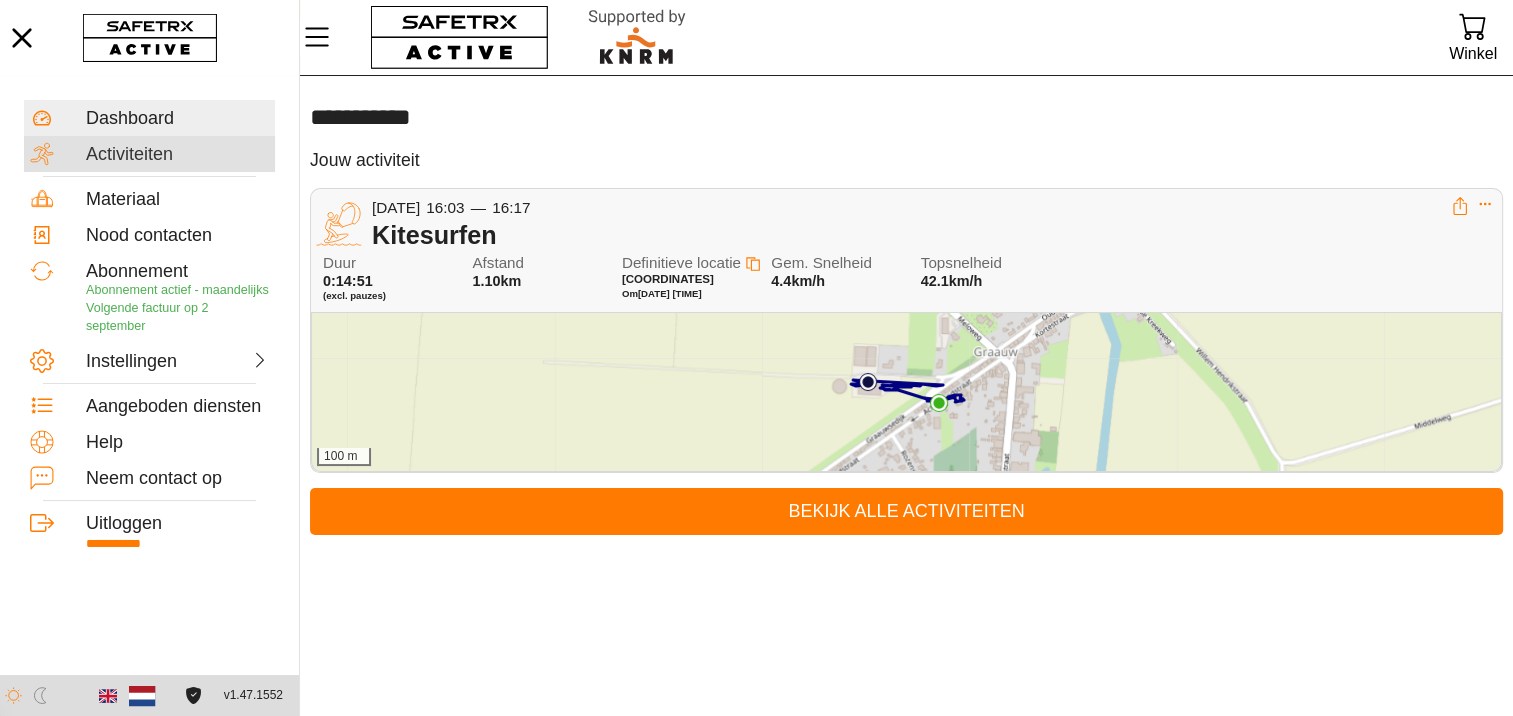 click on "Activiteiten" at bounding box center (177, 155) 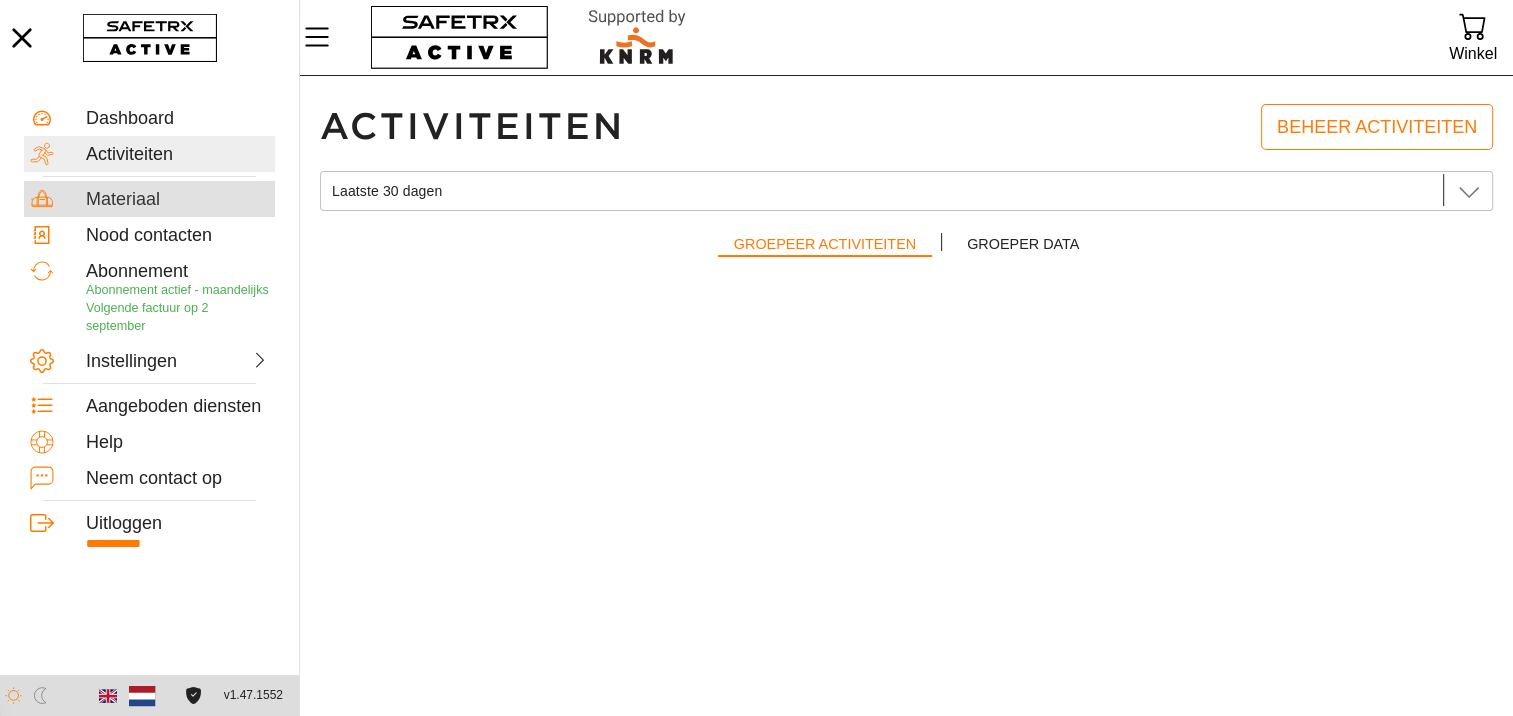 click on "Materiaal" at bounding box center [177, 200] 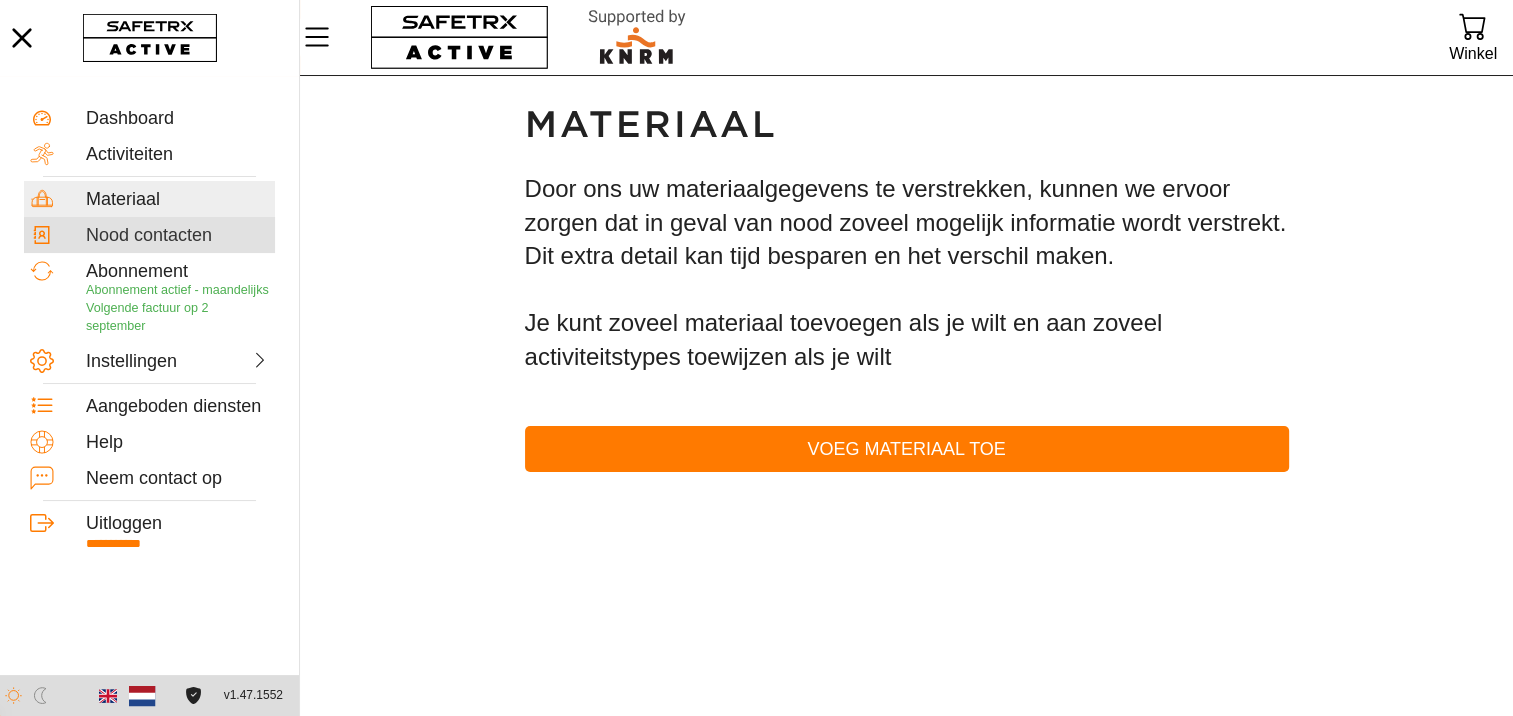 click on "Nood contacten" at bounding box center (177, 236) 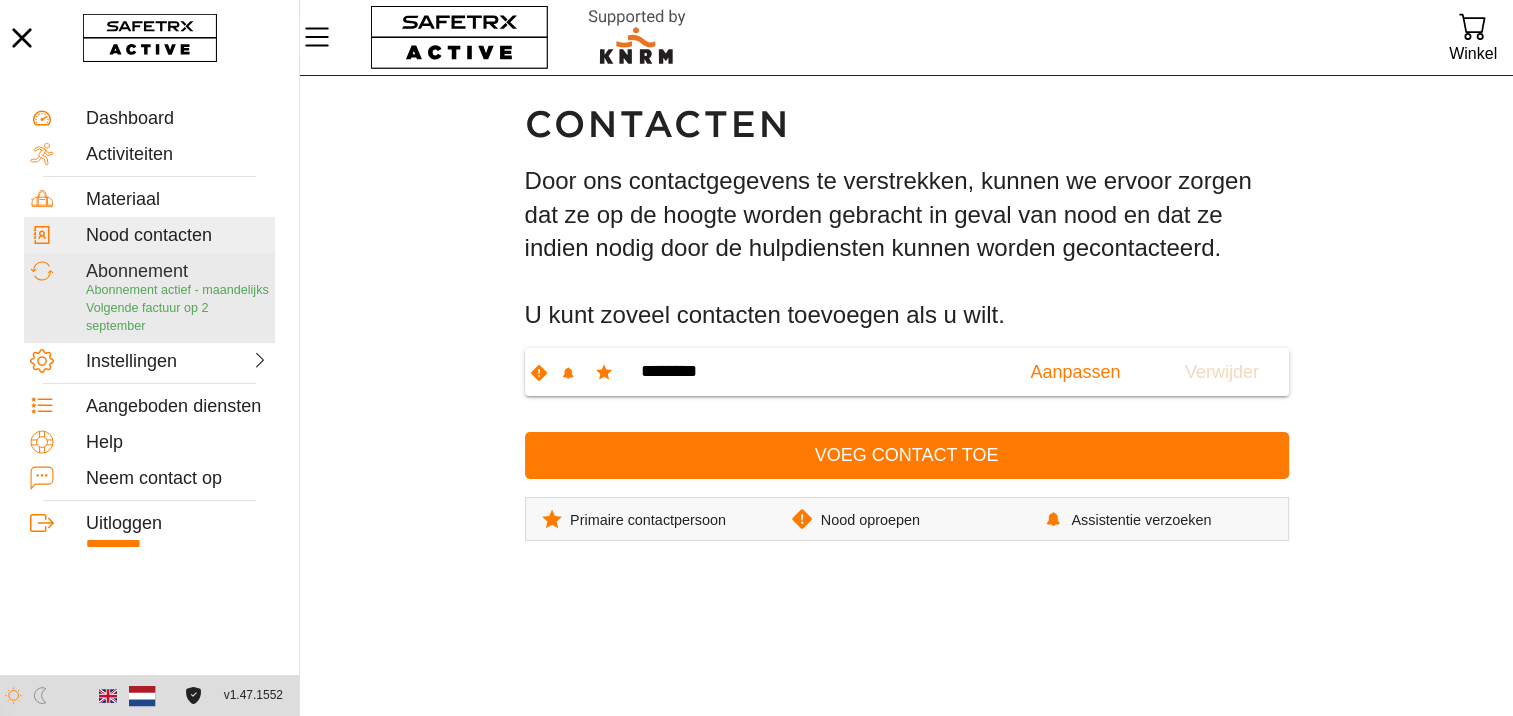 scroll, scrollTop: 0, scrollLeft: 0, axis: both 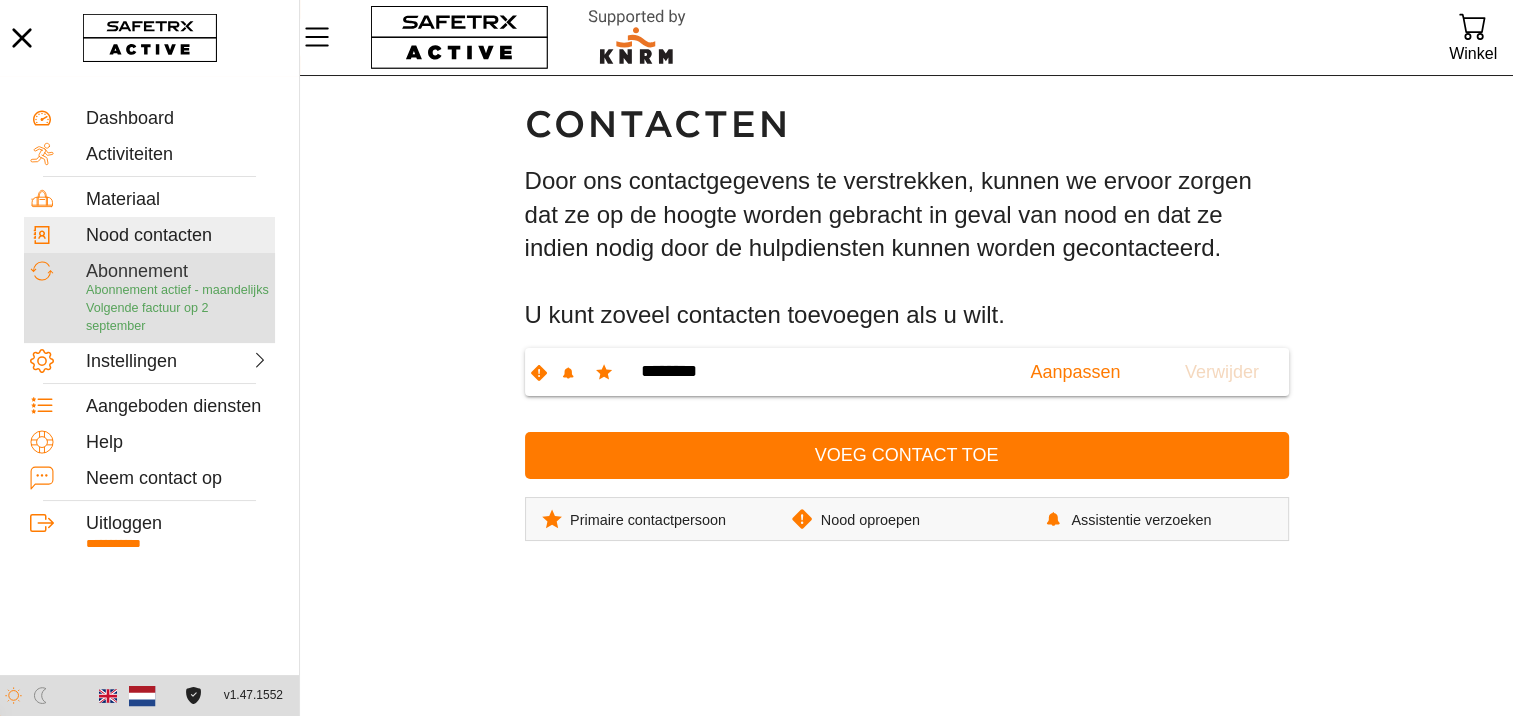 click on "Abonnement" at bounding box center (177, 272) 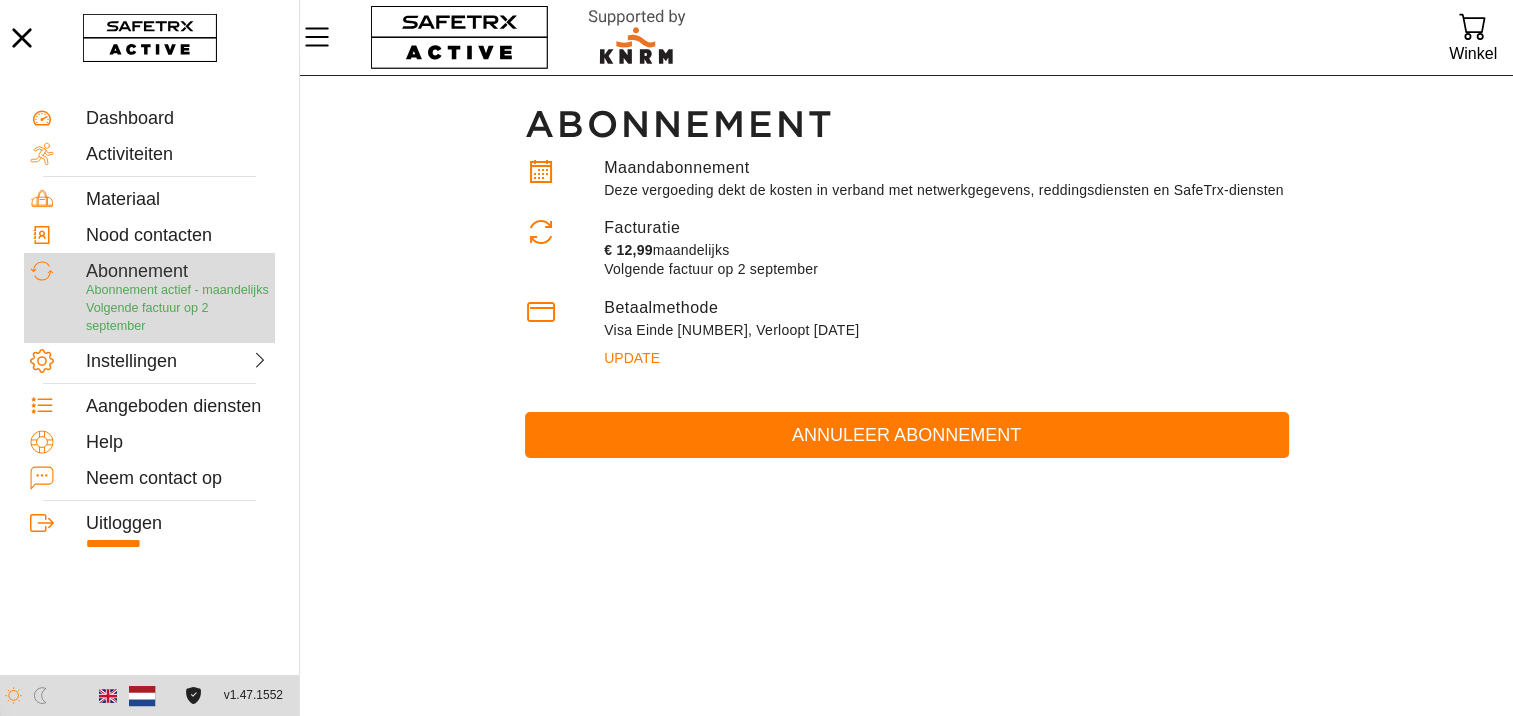 scroll, scrollTop: 0, scrollLeft: 0, axis: both 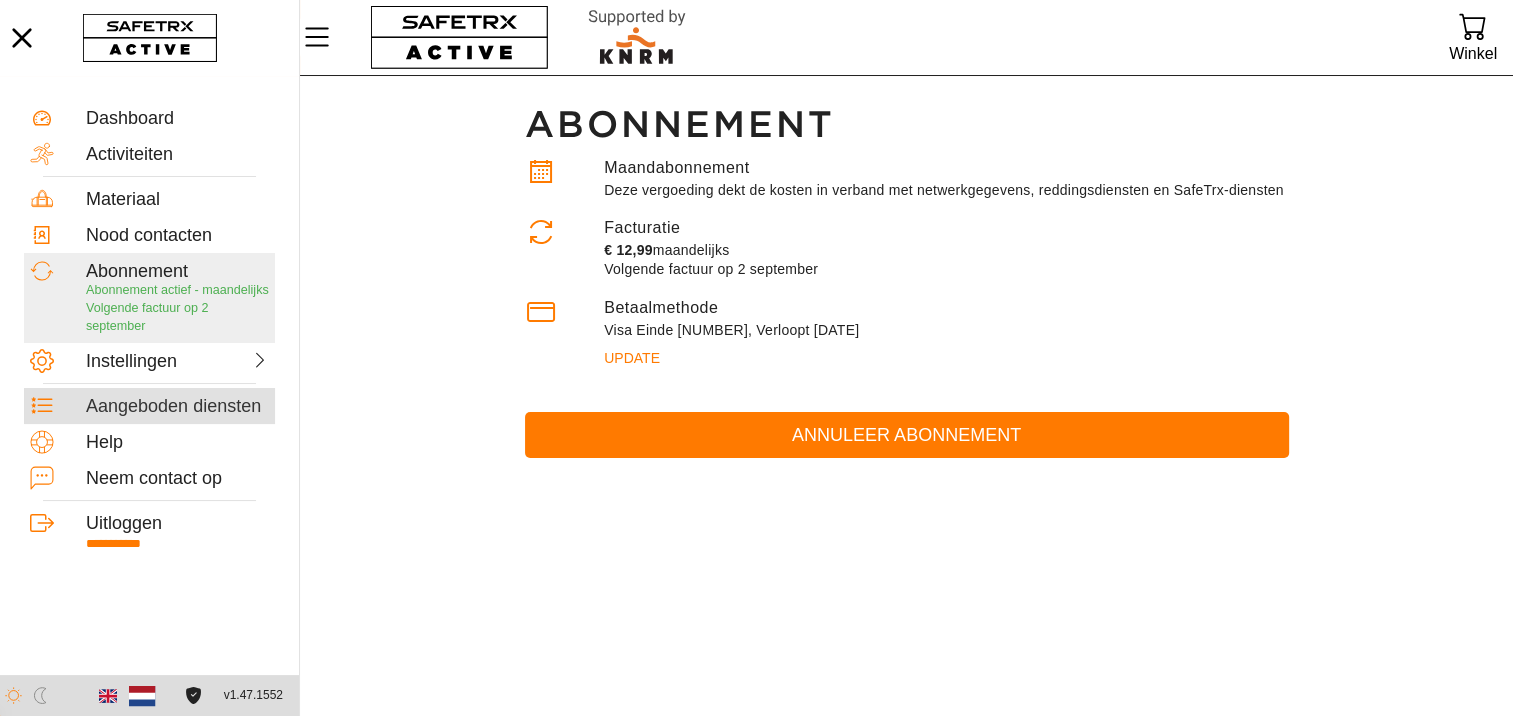 click on "Aangeboden diensten" at bounding box center (177, 407) 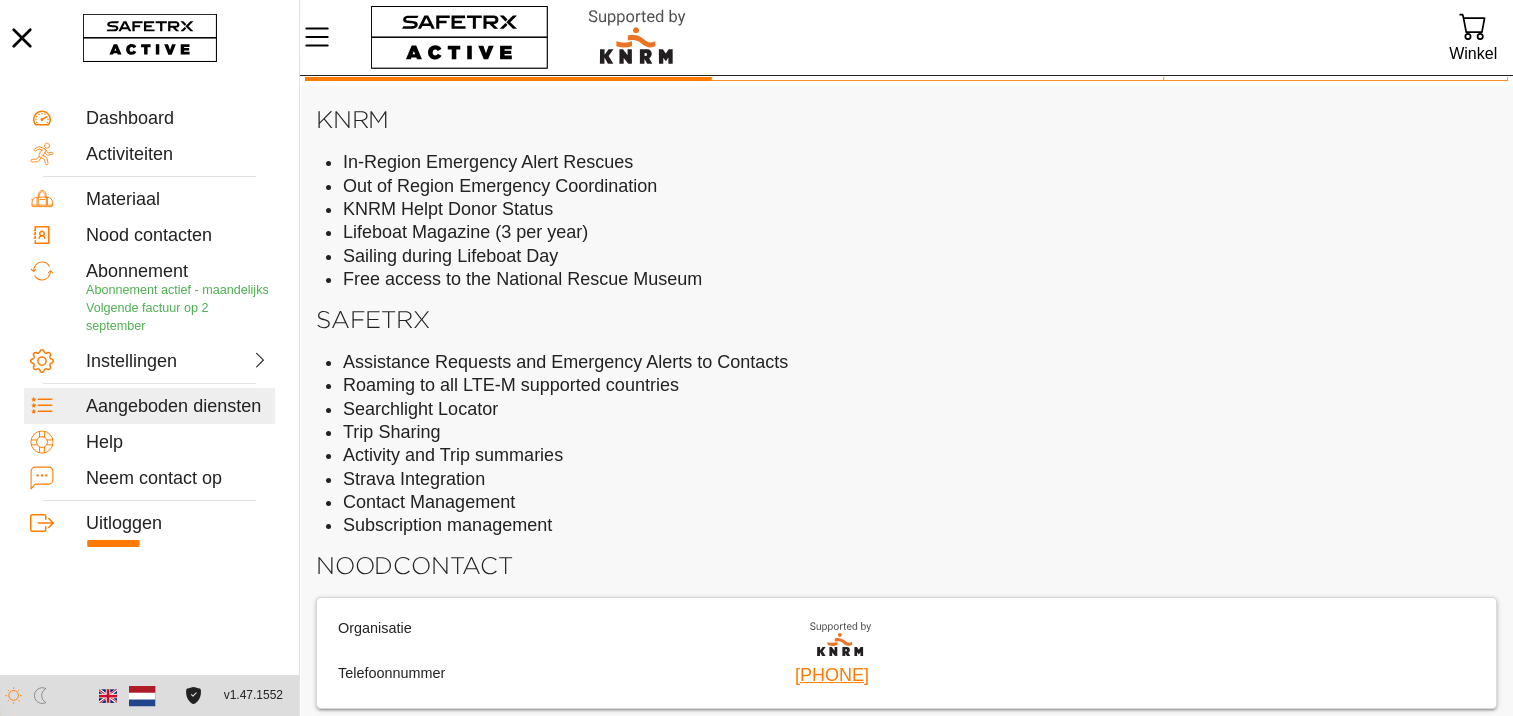 scroll, scrollTop: 55, scrollLeft: 0, axis: vertical 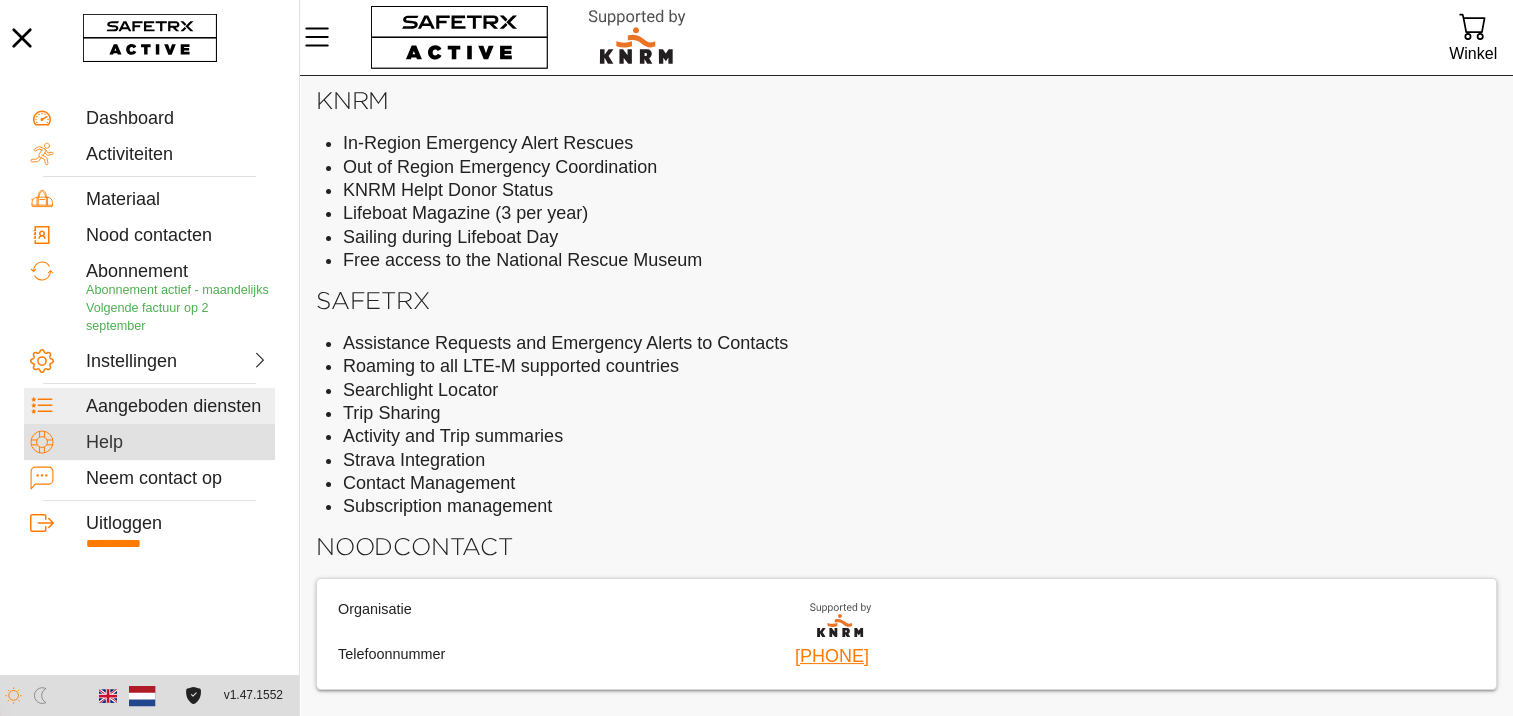 click on "Help" at bounding box center [177, 443] 